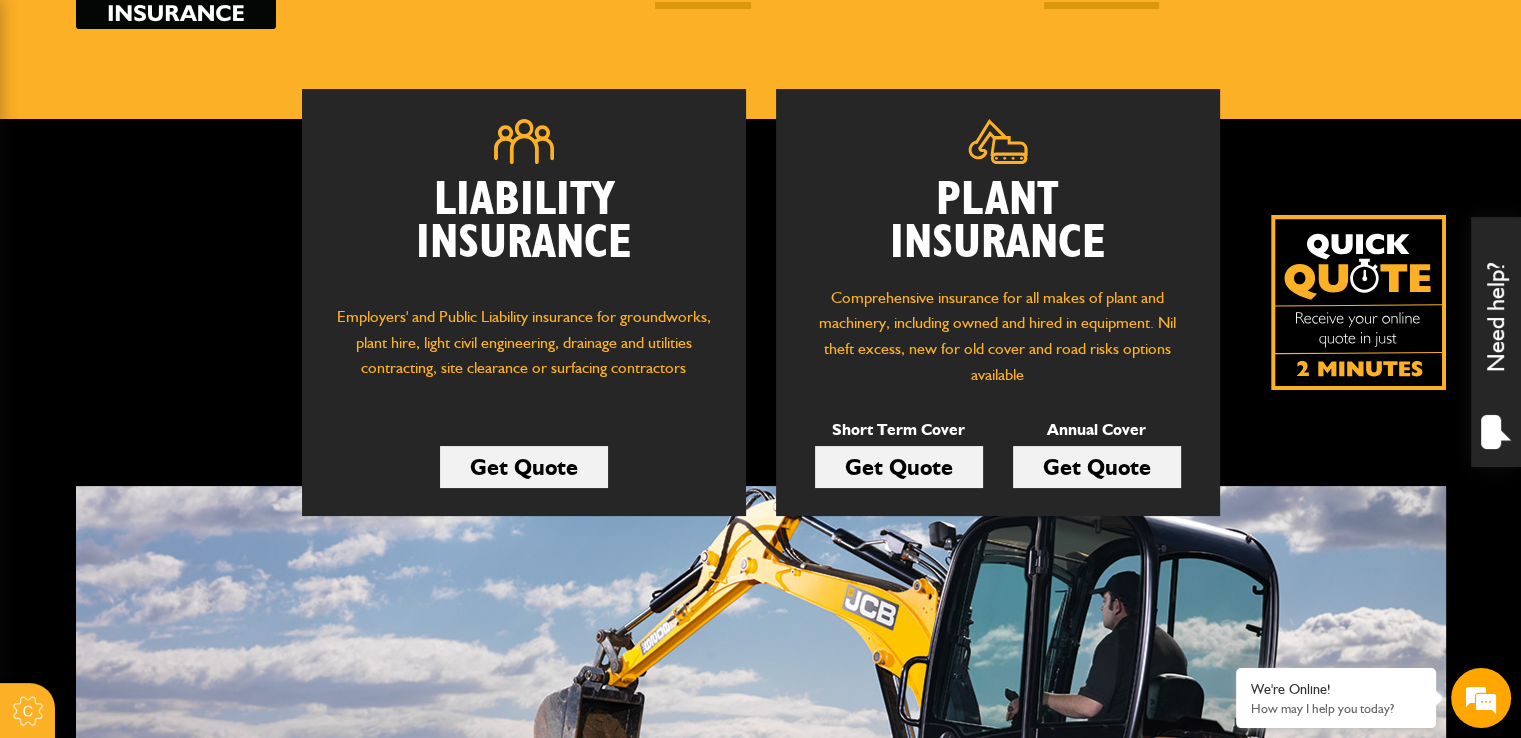 scroll, scrollTop: 222, scrollLeft: 0, axis: vertical 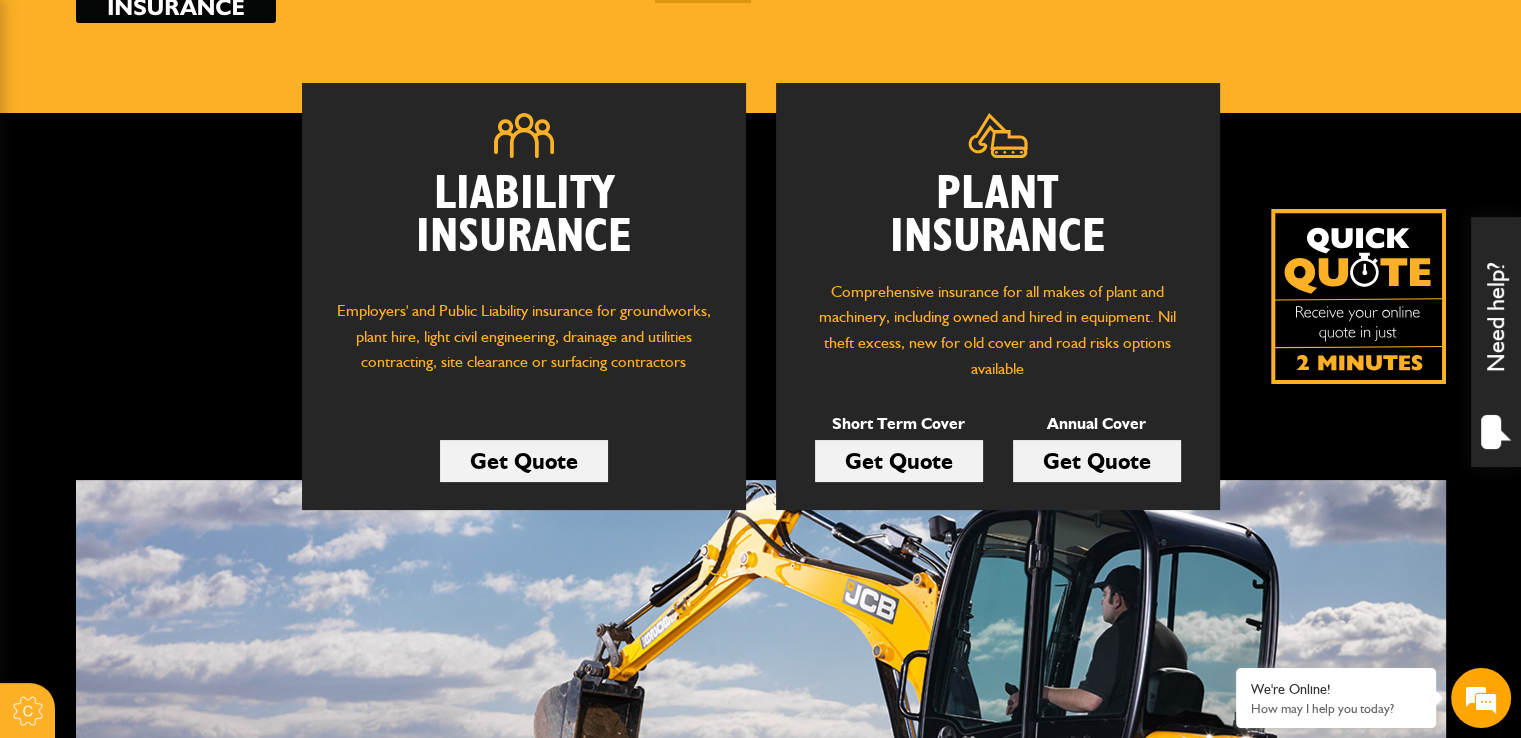 click on "Plant Insurance Comprehensive insurance for all makes of plant and machinery, including owned and hired in equipment.  Nil theft excess, new for old cover and road risks options available Short Term Cover Get Quote Annual Cover Get Quote" at bounding box center (998, 296) 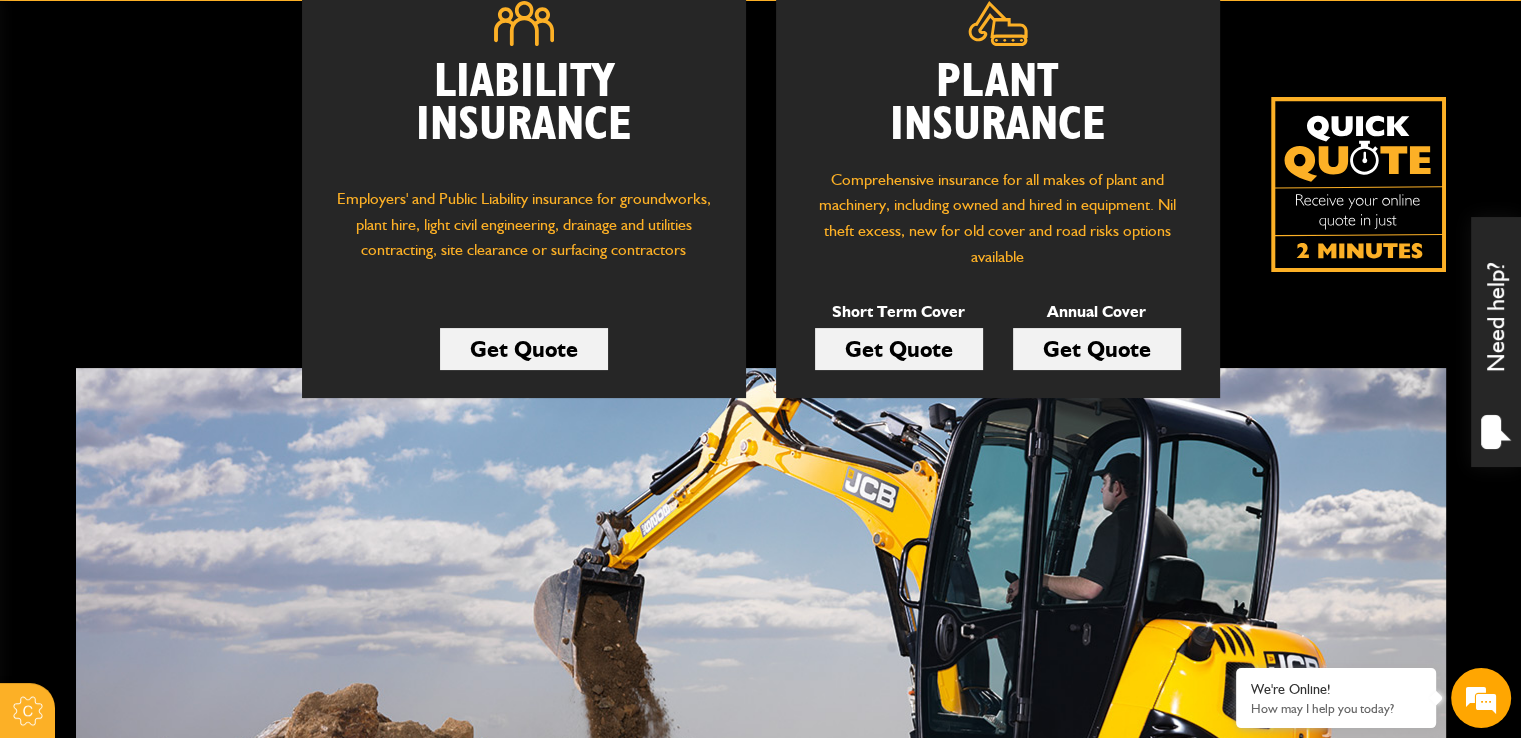 scroll, scrollTop: 335, scrollLeft: 0, axis: vertical 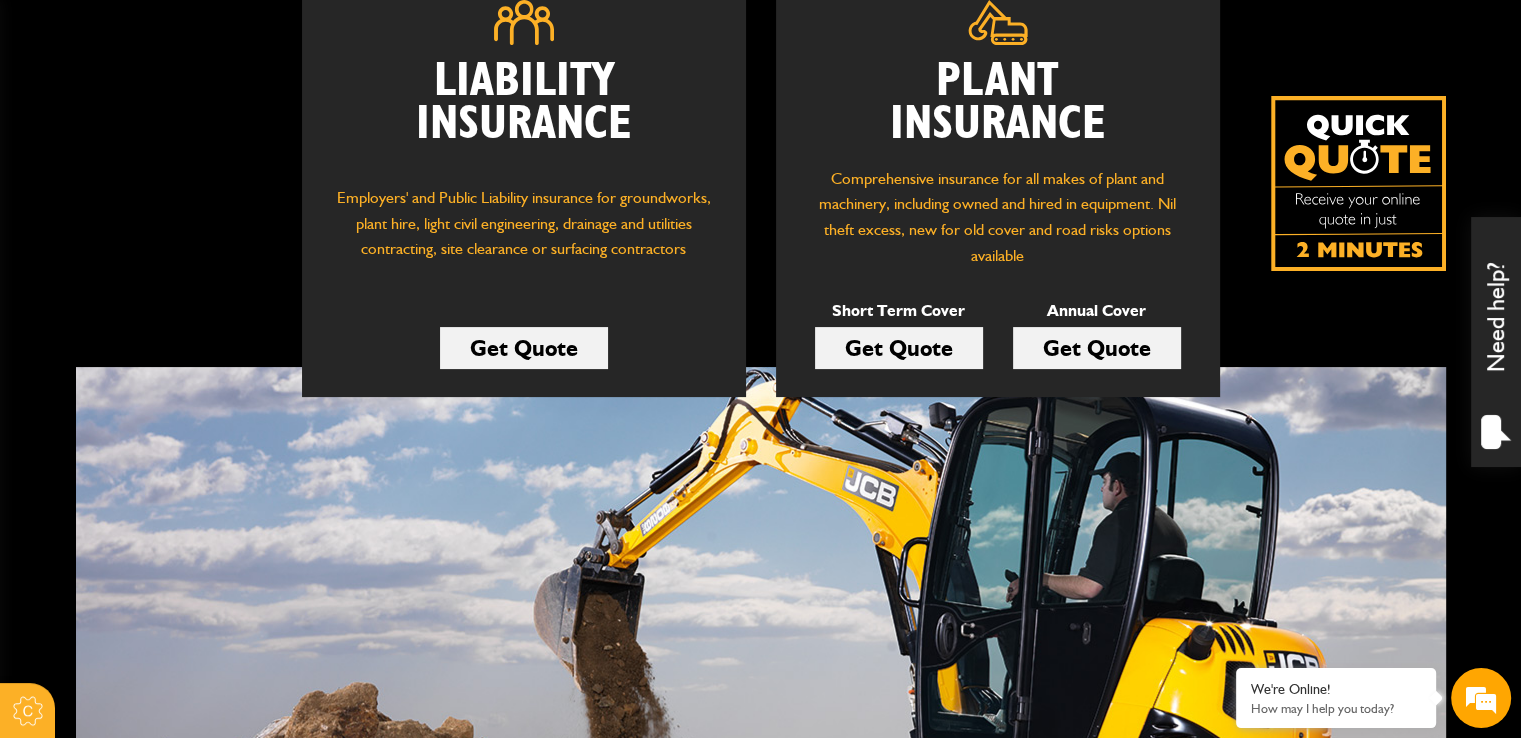 click on "Get Quote" at bounding box center [899, 348] 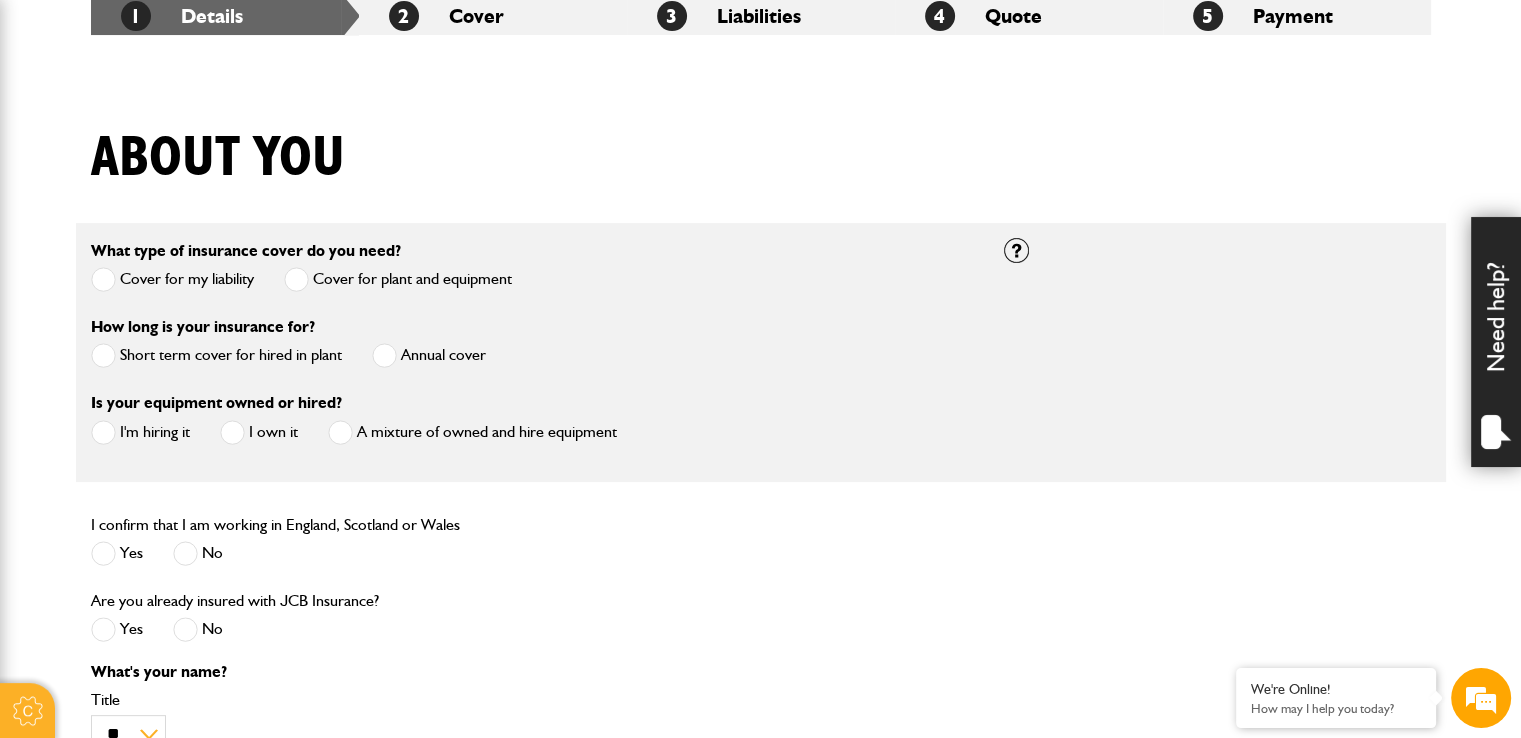 scroll, scrollTop: 404, scrollLeft: 0, axis: vertical 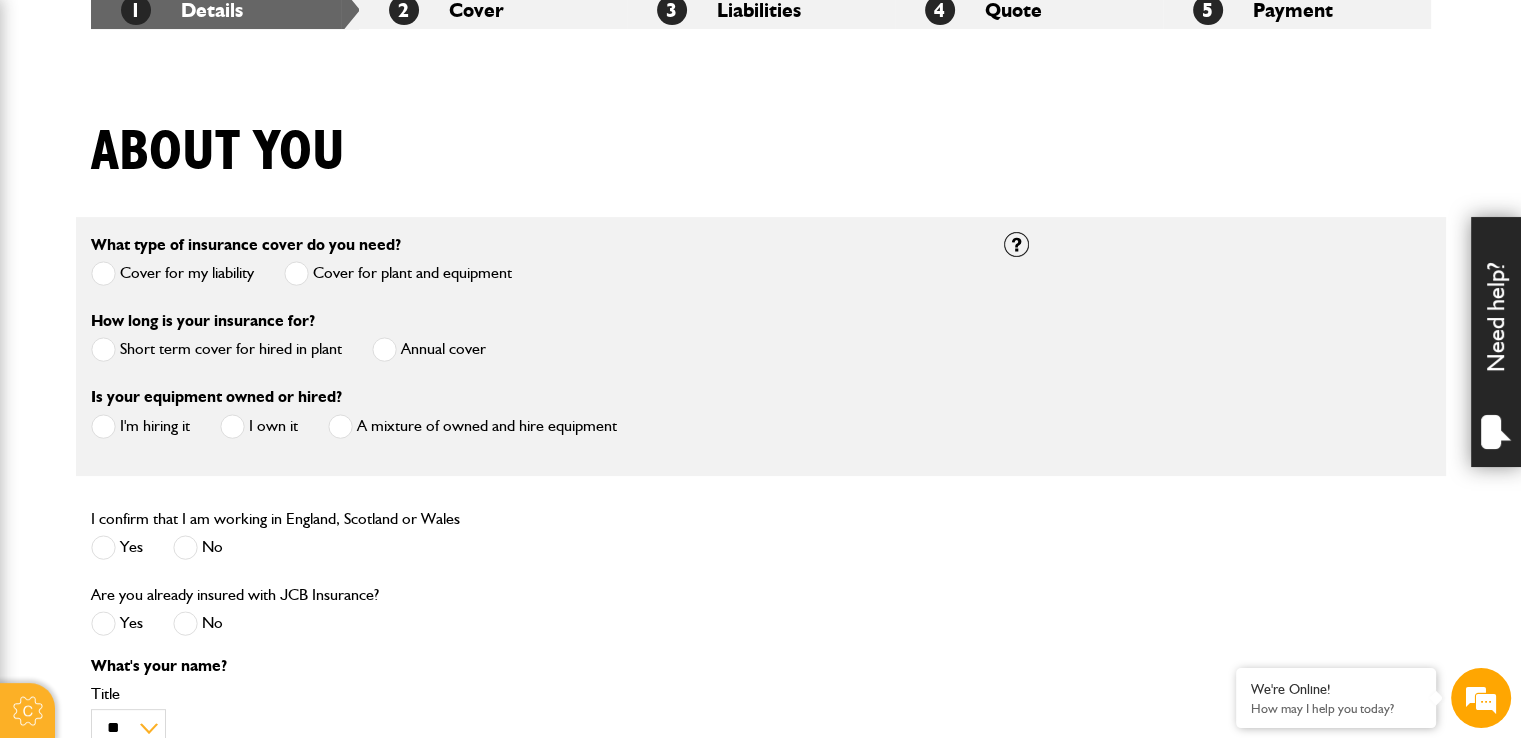 click at bounding box center [103, 349] 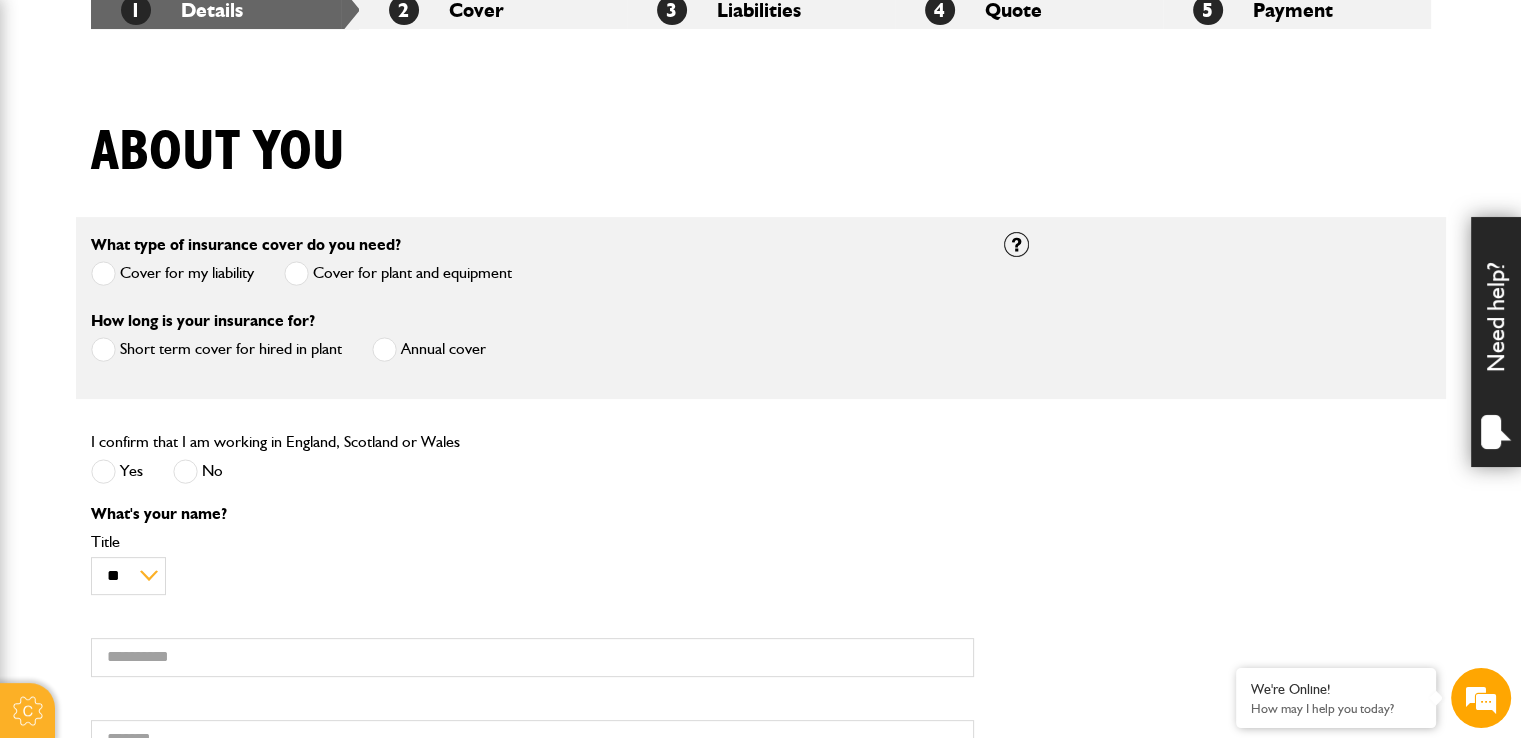 click at bounding box center (103, 471) 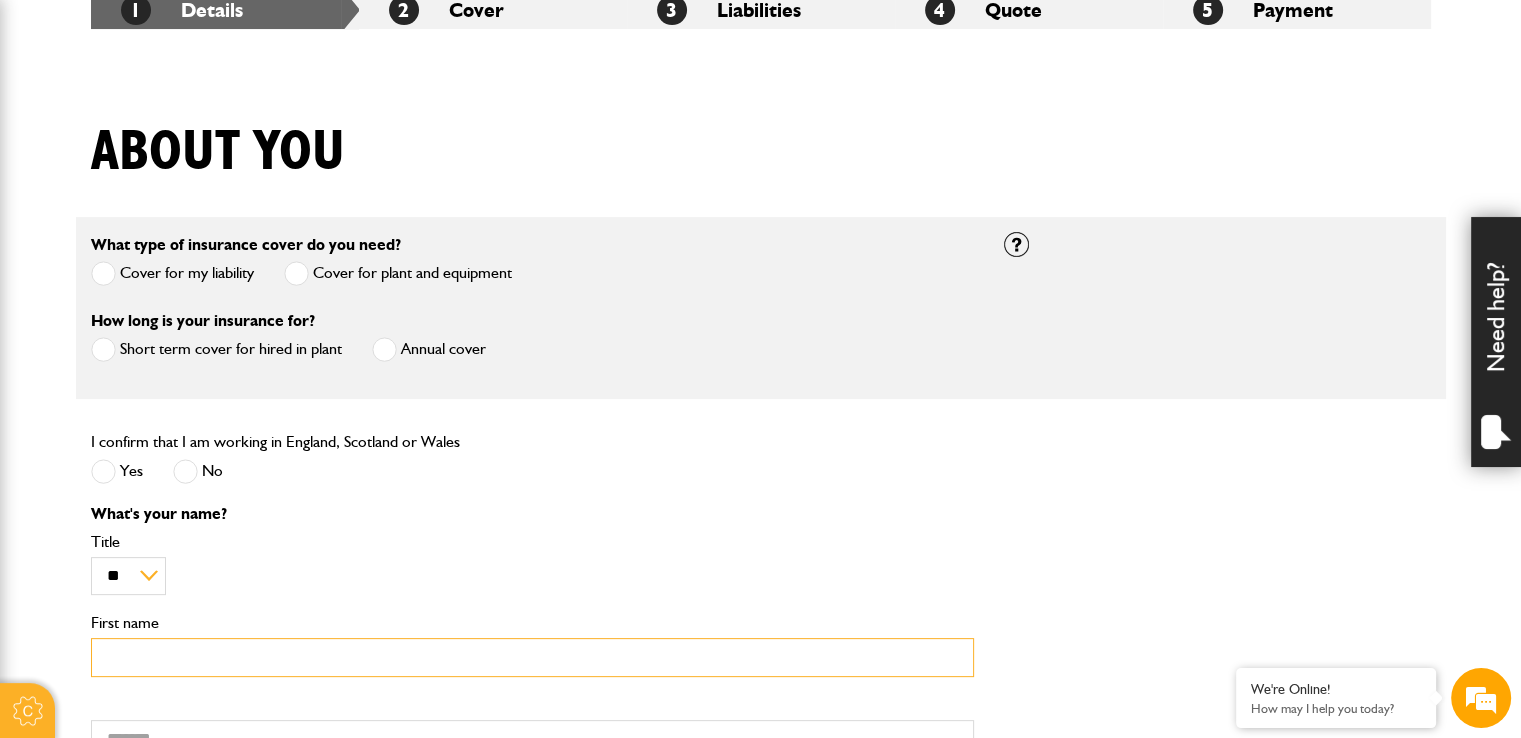 click on "First name" at bounding box center (532, 657) 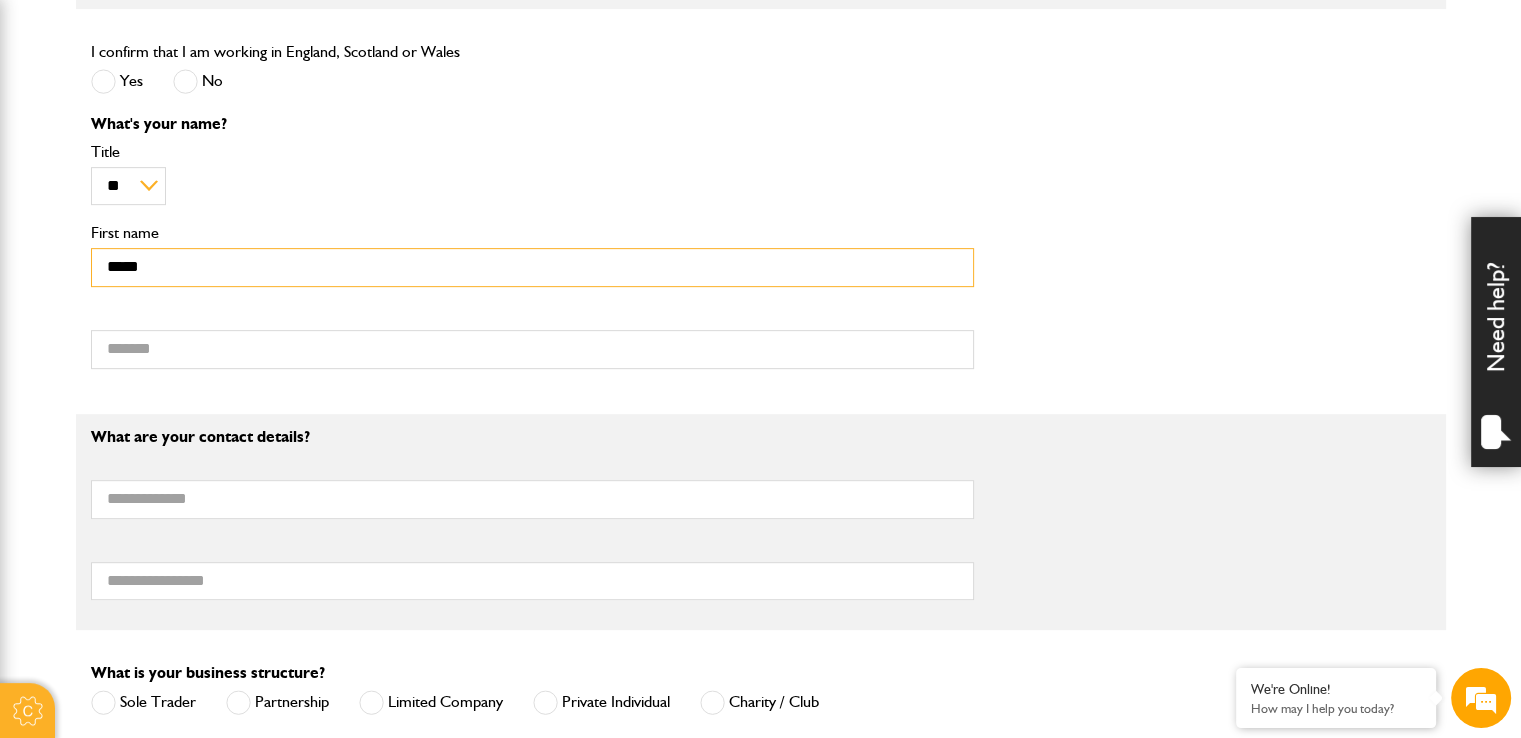 scroll, scrollTop: 792, scrollLeft: 0, axis: vertical 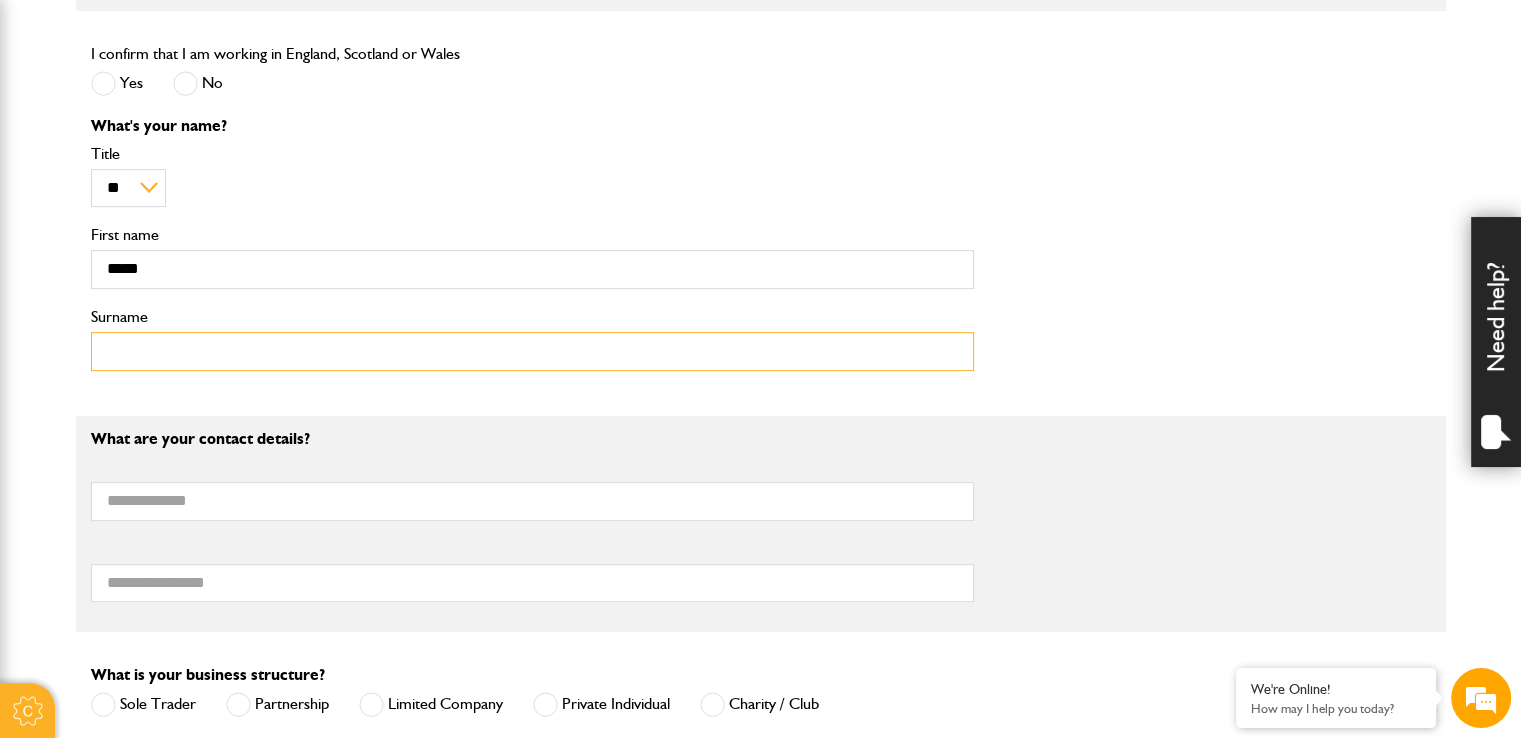 click on "Surname" at bounding box center (532, 351) 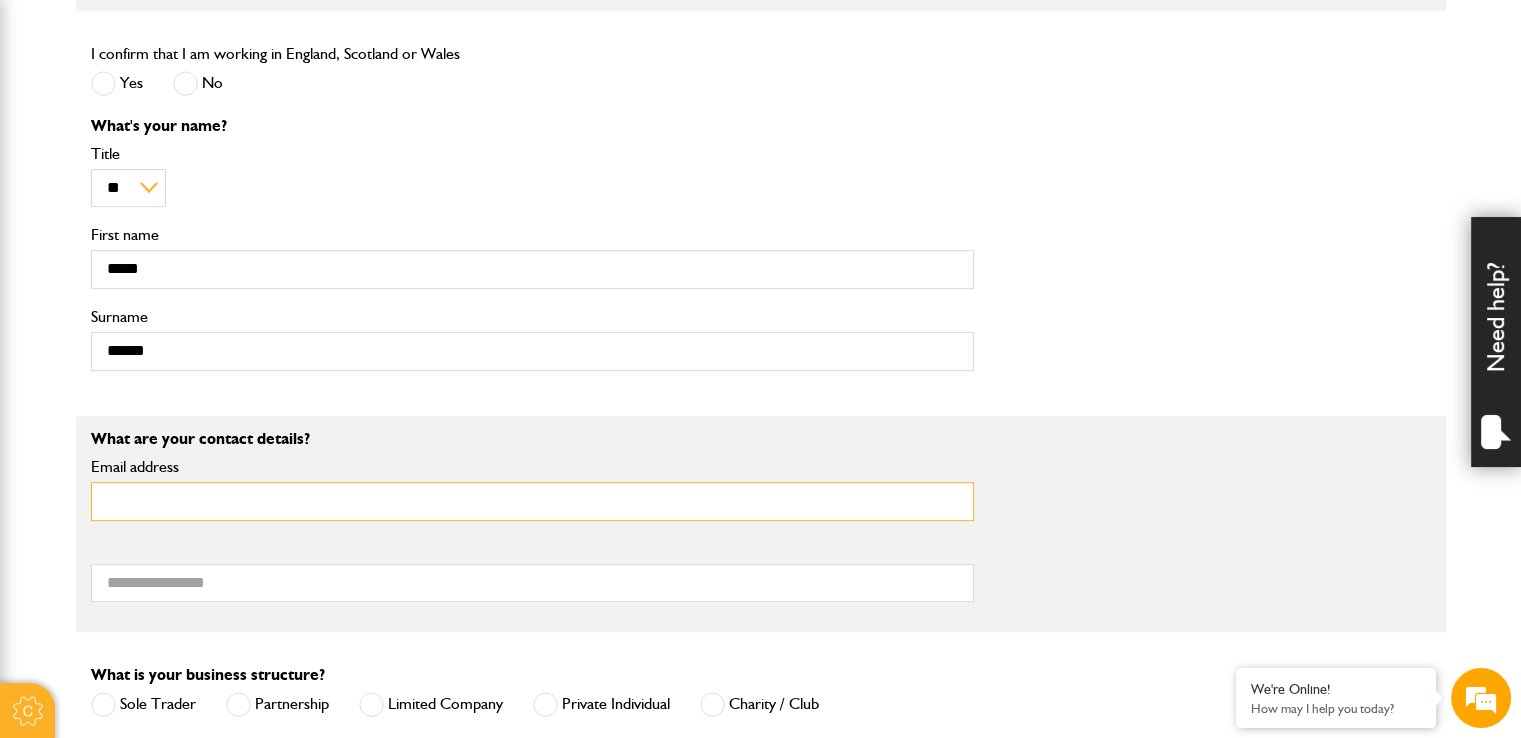 click on "Email address" at bounding box center [532, 501] 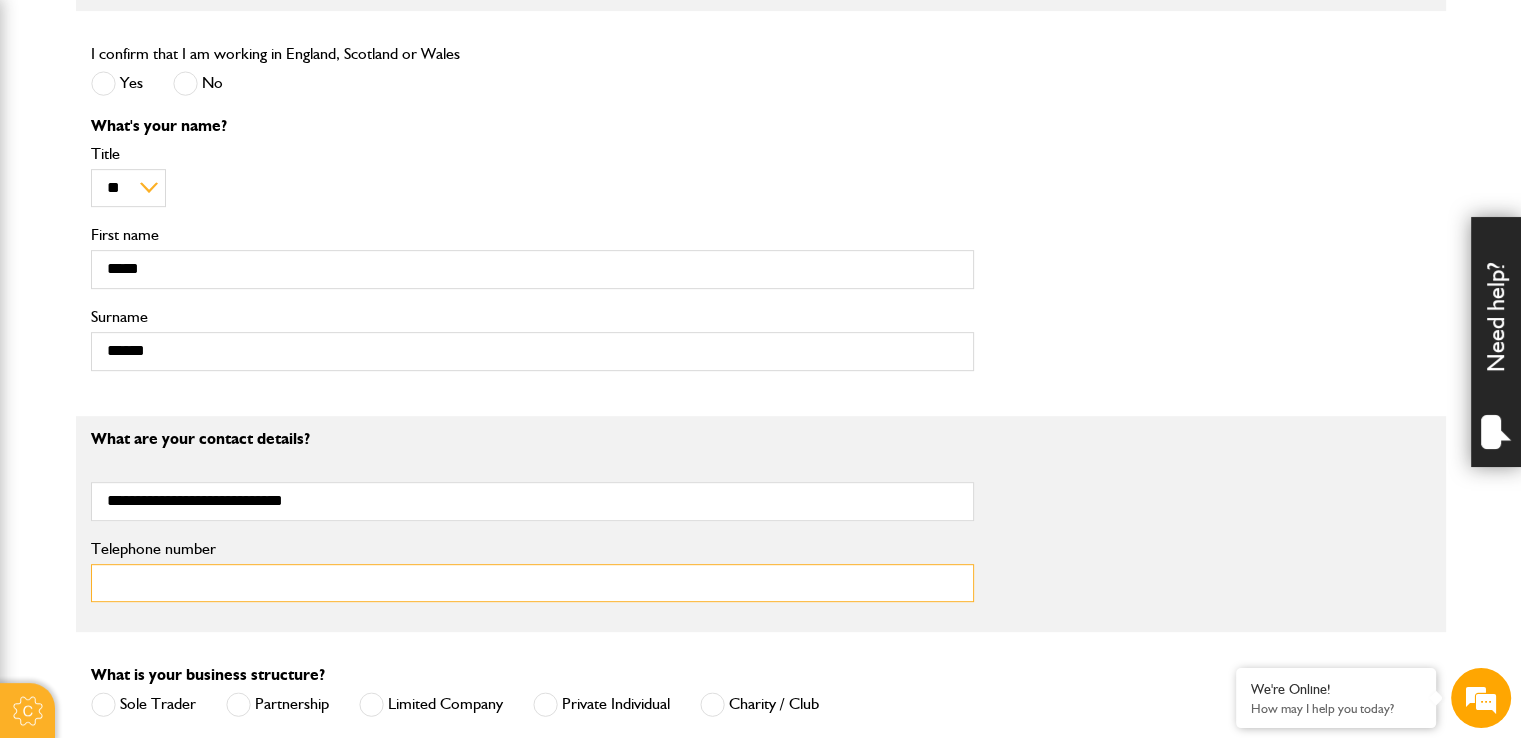 click on "Telephone number" at bounding box center [532, 583] 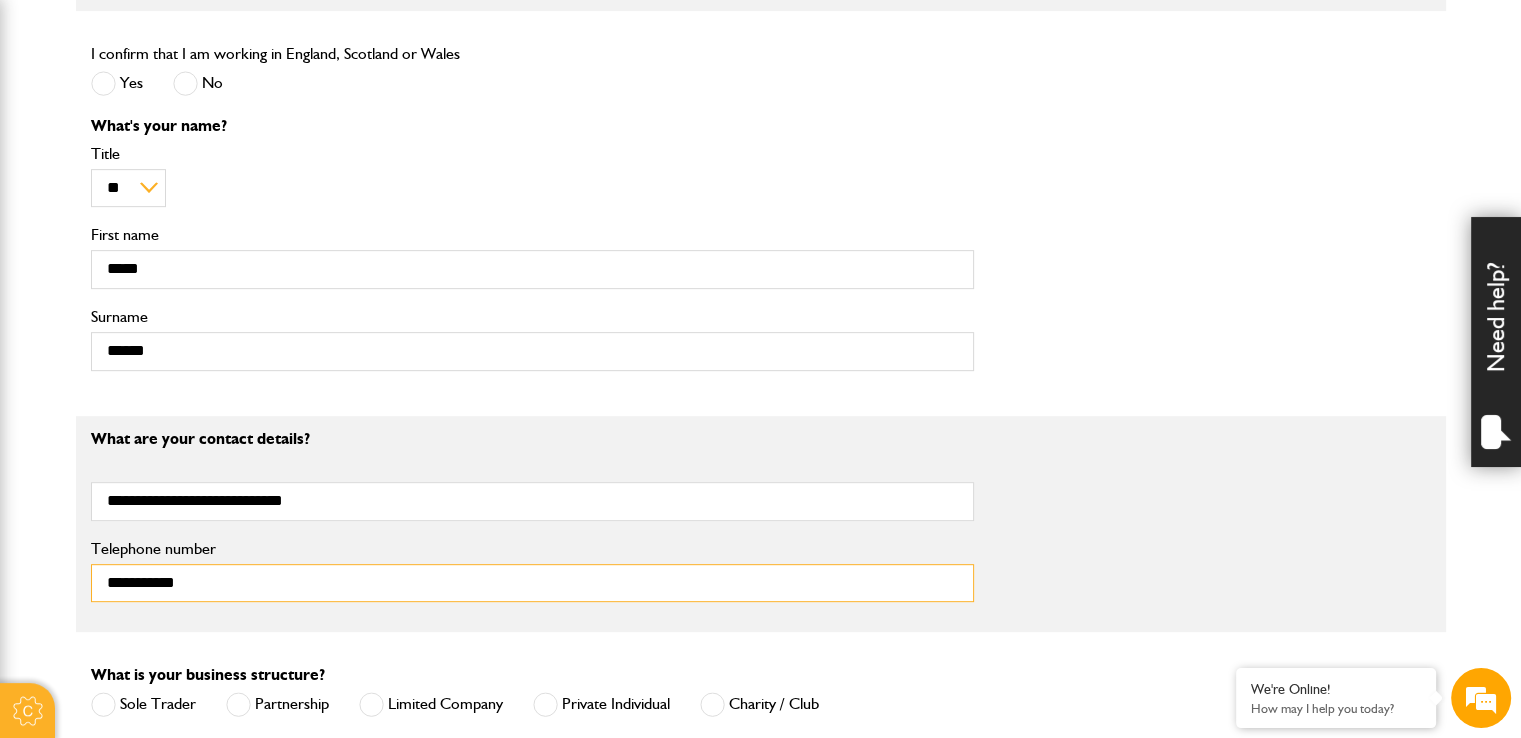 scroll, scrollTop: 1226, scrollLeft: 0, axis: vertical 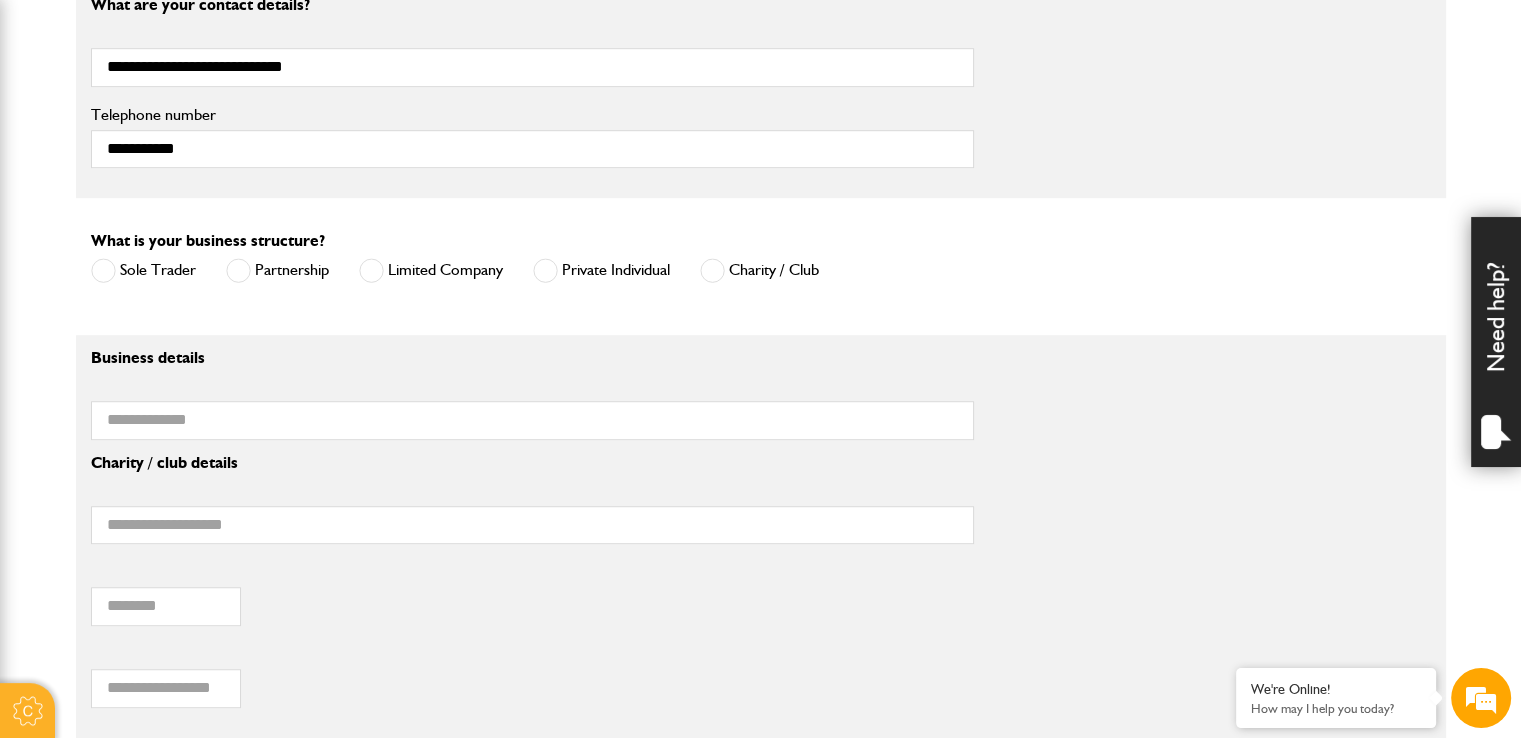 click at bounding box center [371, 270] 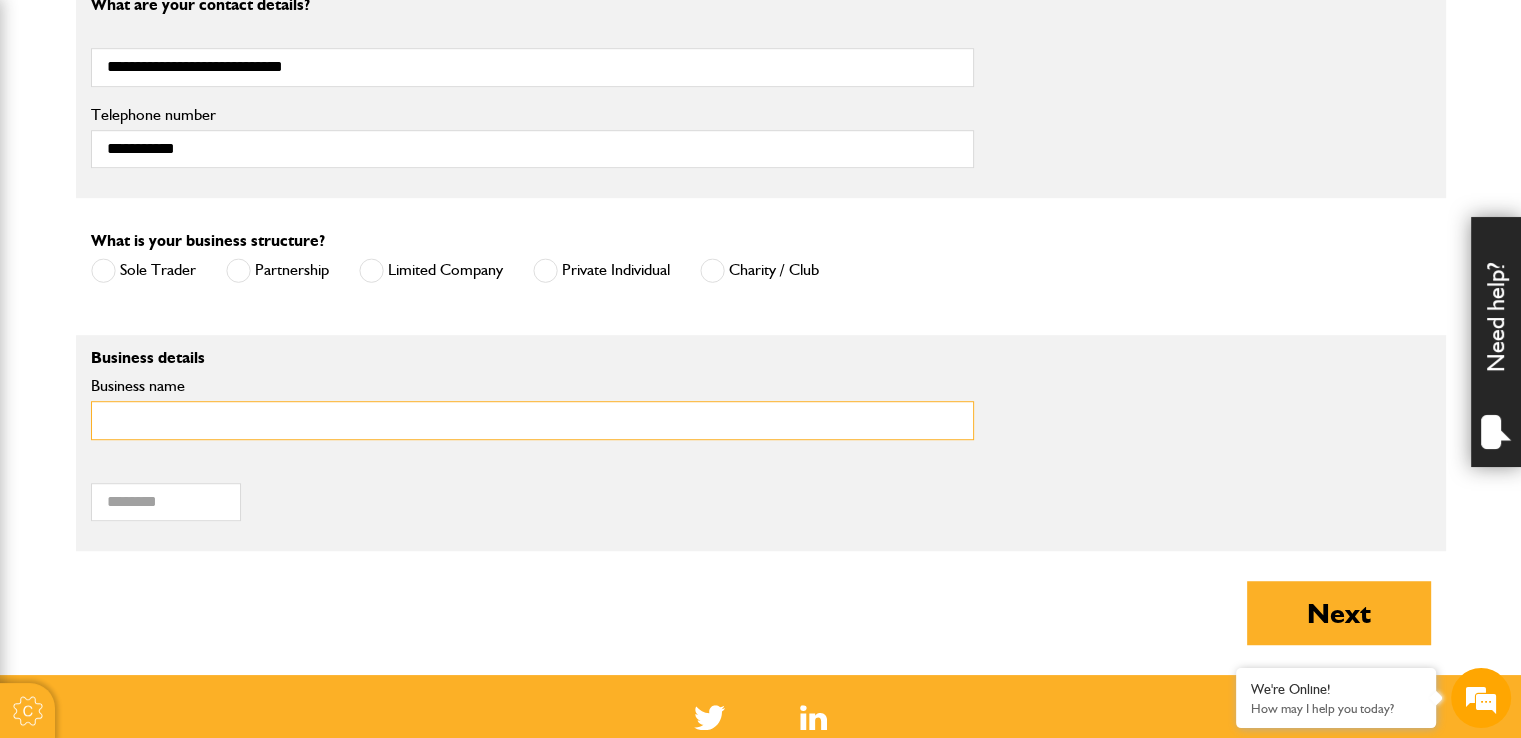 click on "Business name" at bounding box center [532, 420] 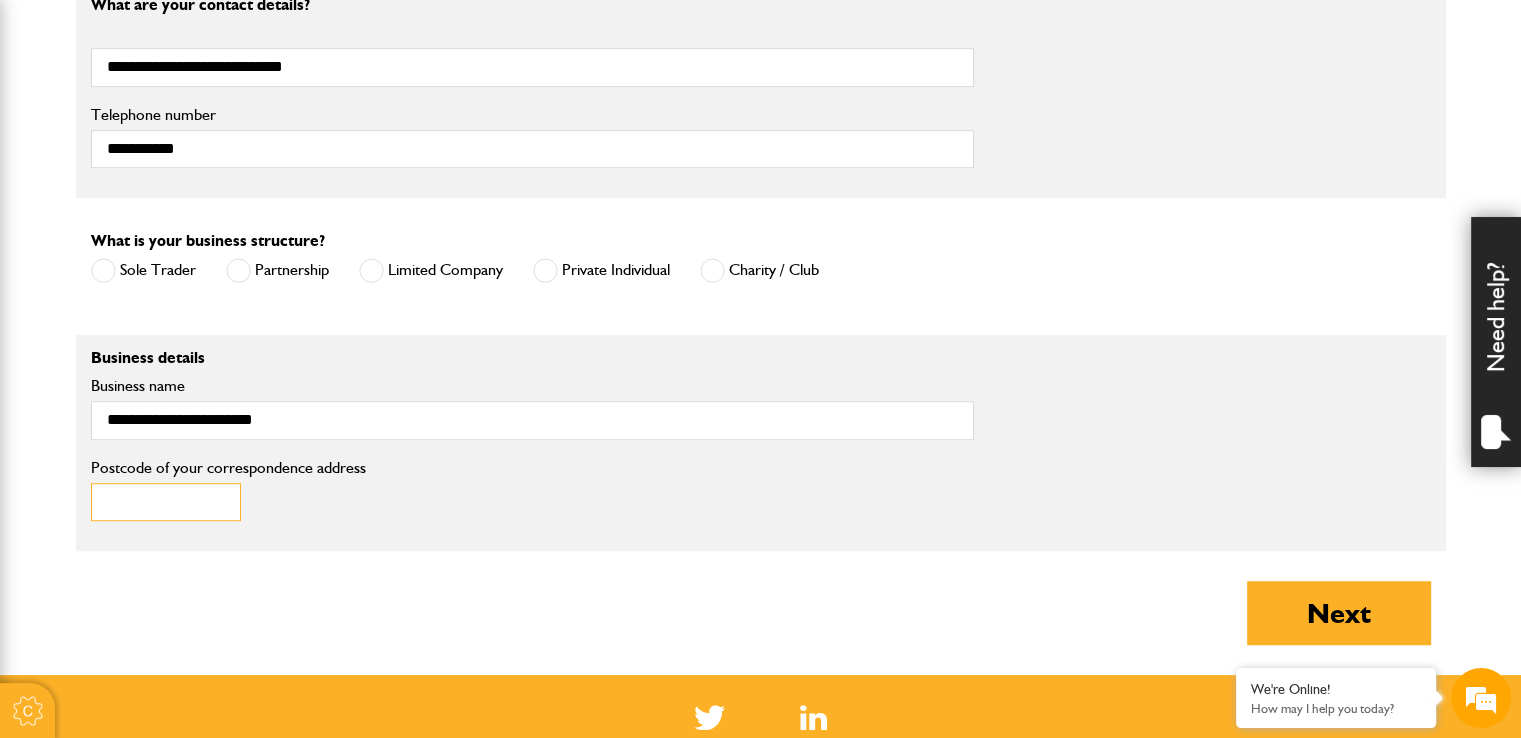 click on "Postcode of your correspondence address" at bounding box center (166, 502) 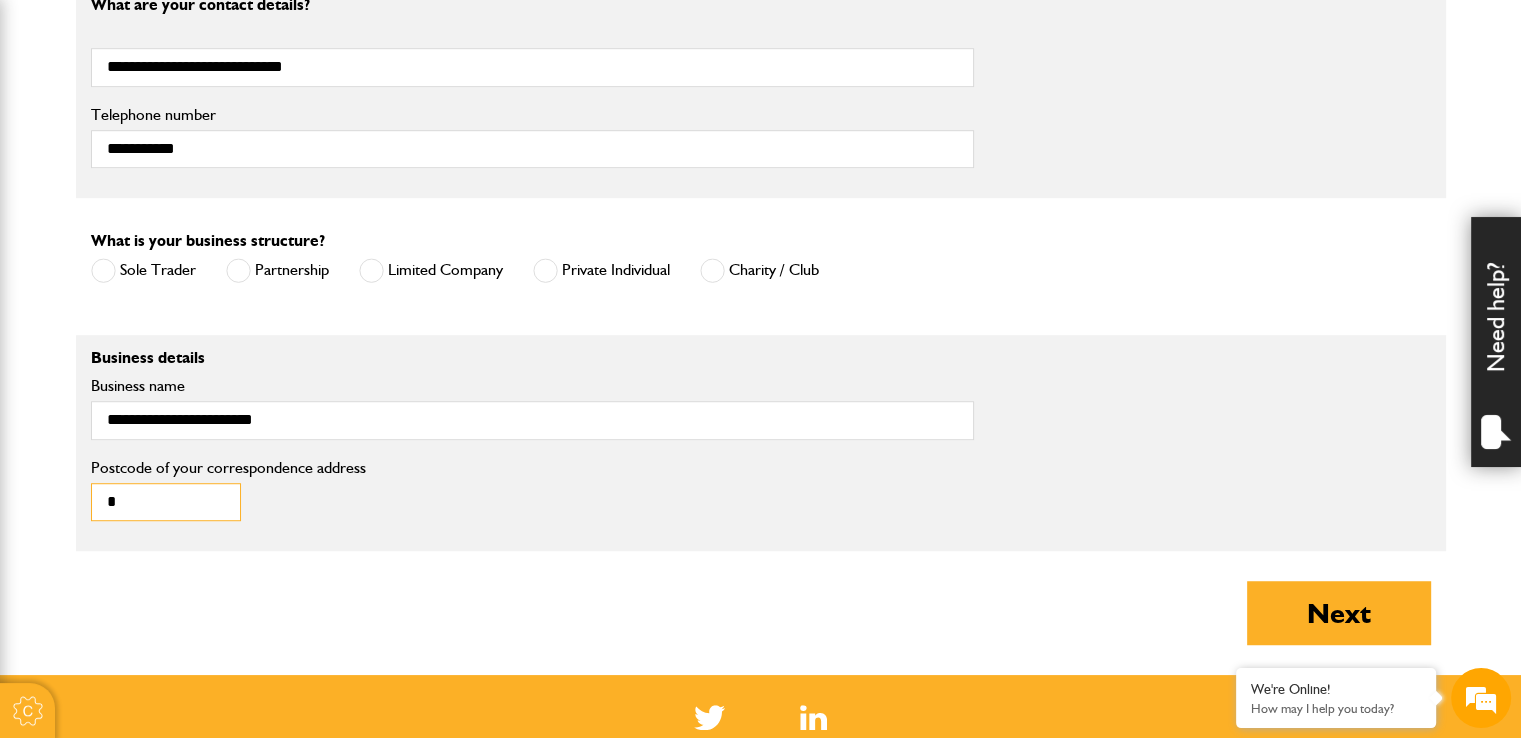 type on "*******" 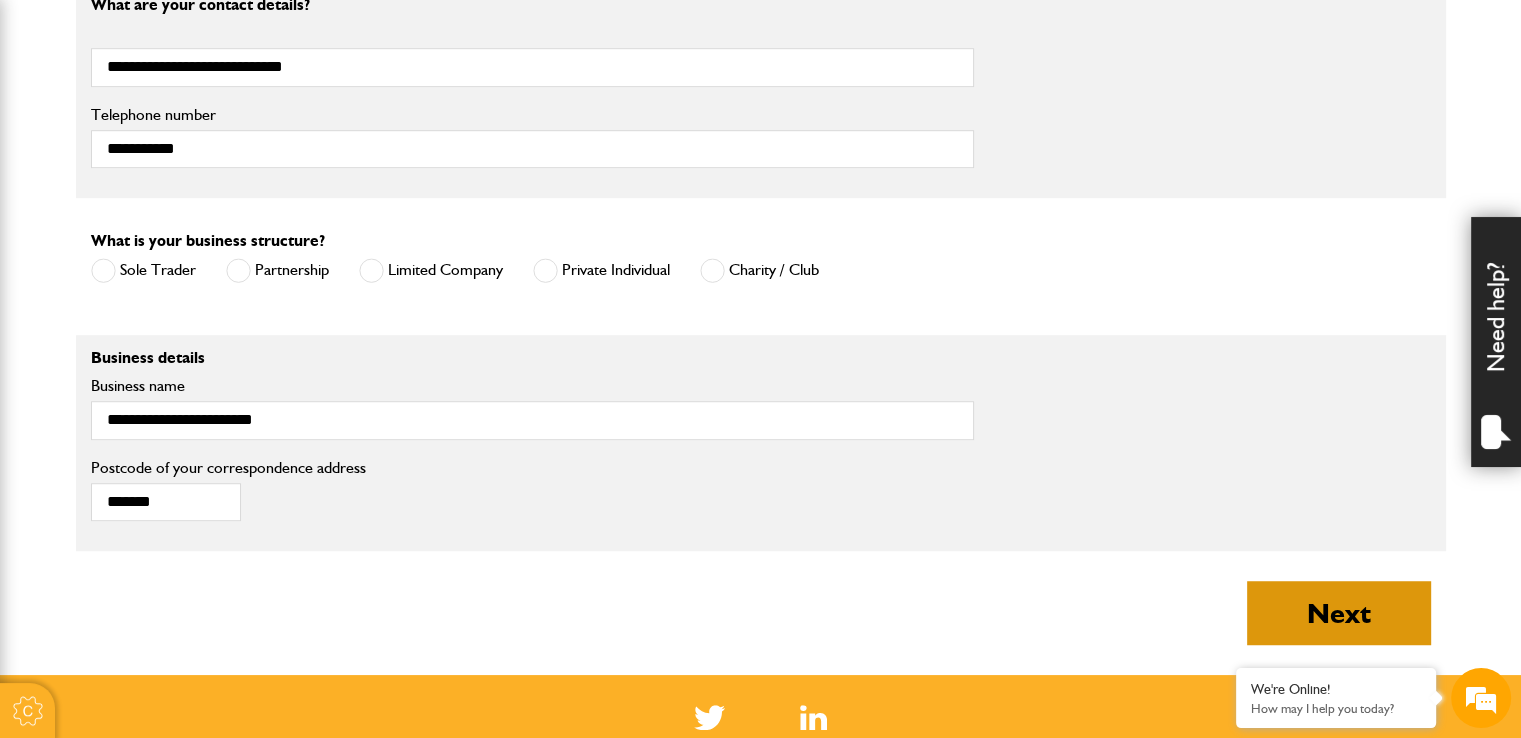 click on "Next" at bounding box center (1339, 613) 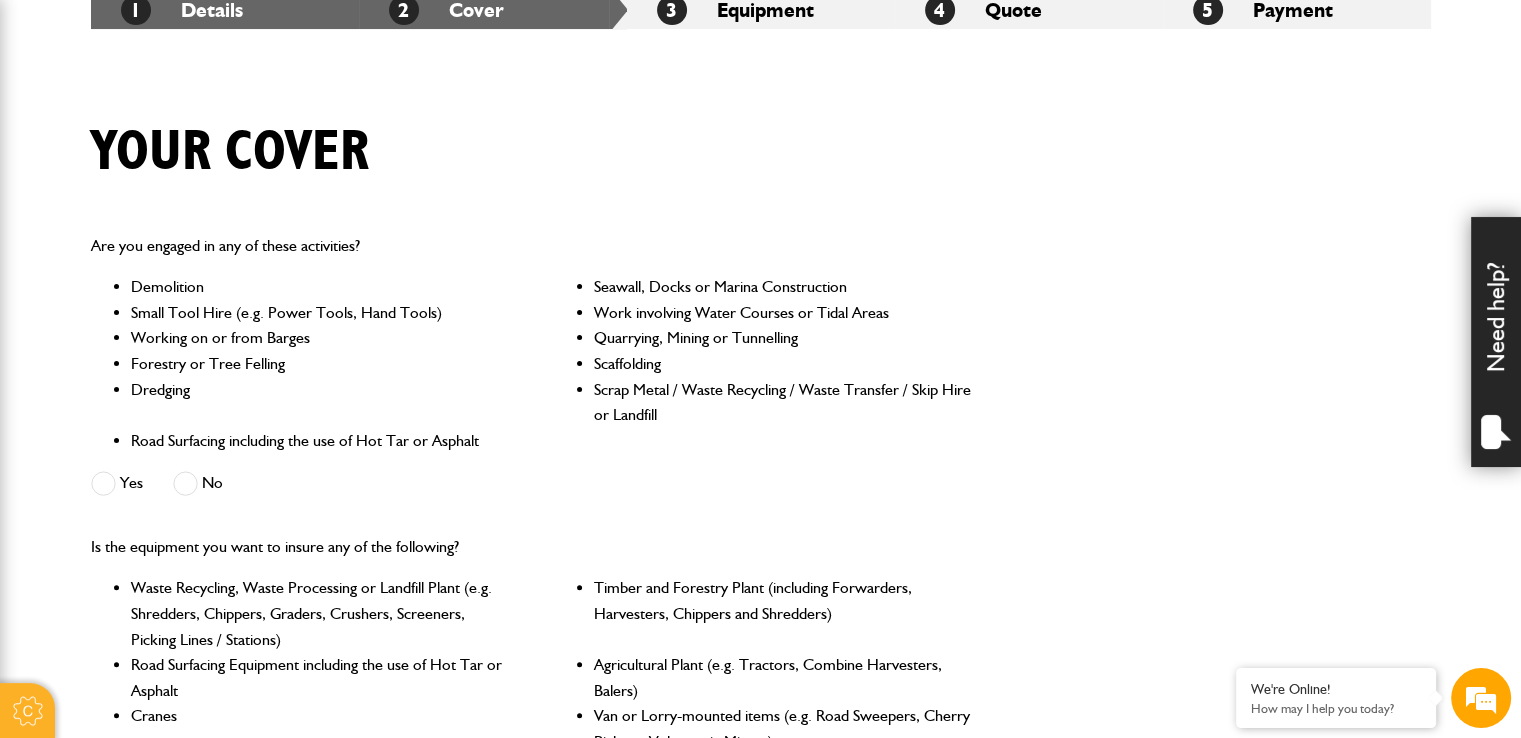 scroll, scrollTop: 430, scrollLeft: 0, axis: vertical 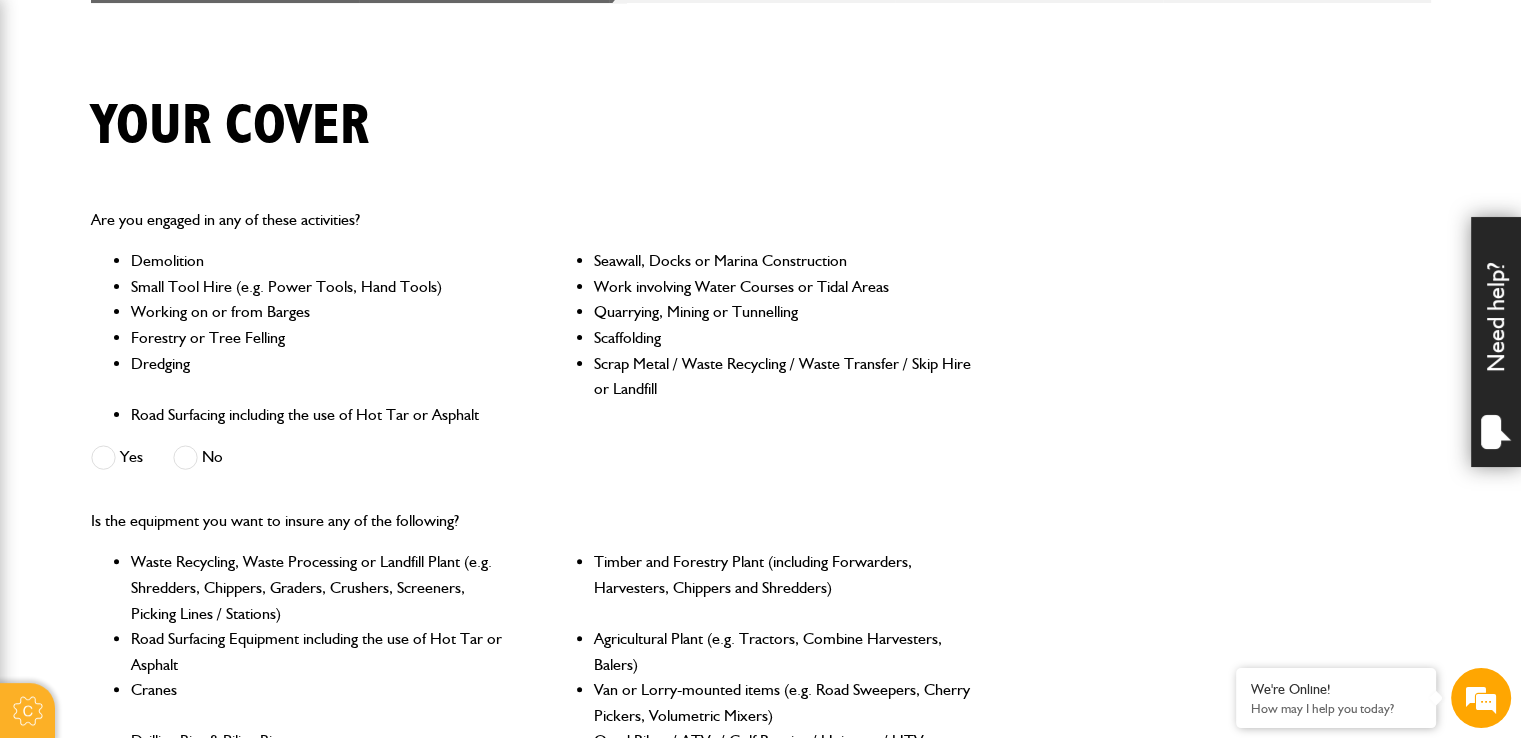 click at bounding box center (185, 457) 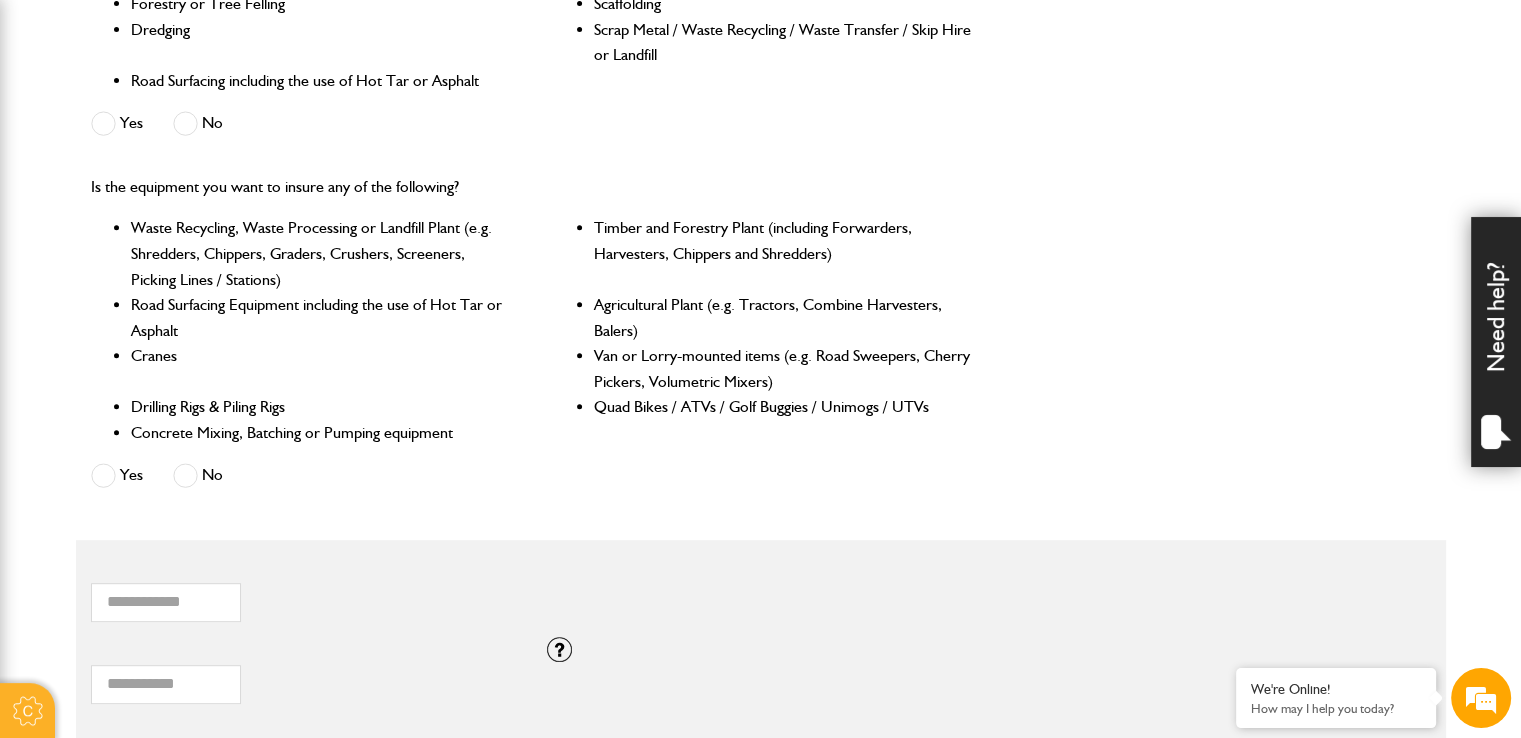 click at bounding box center (185, 475) 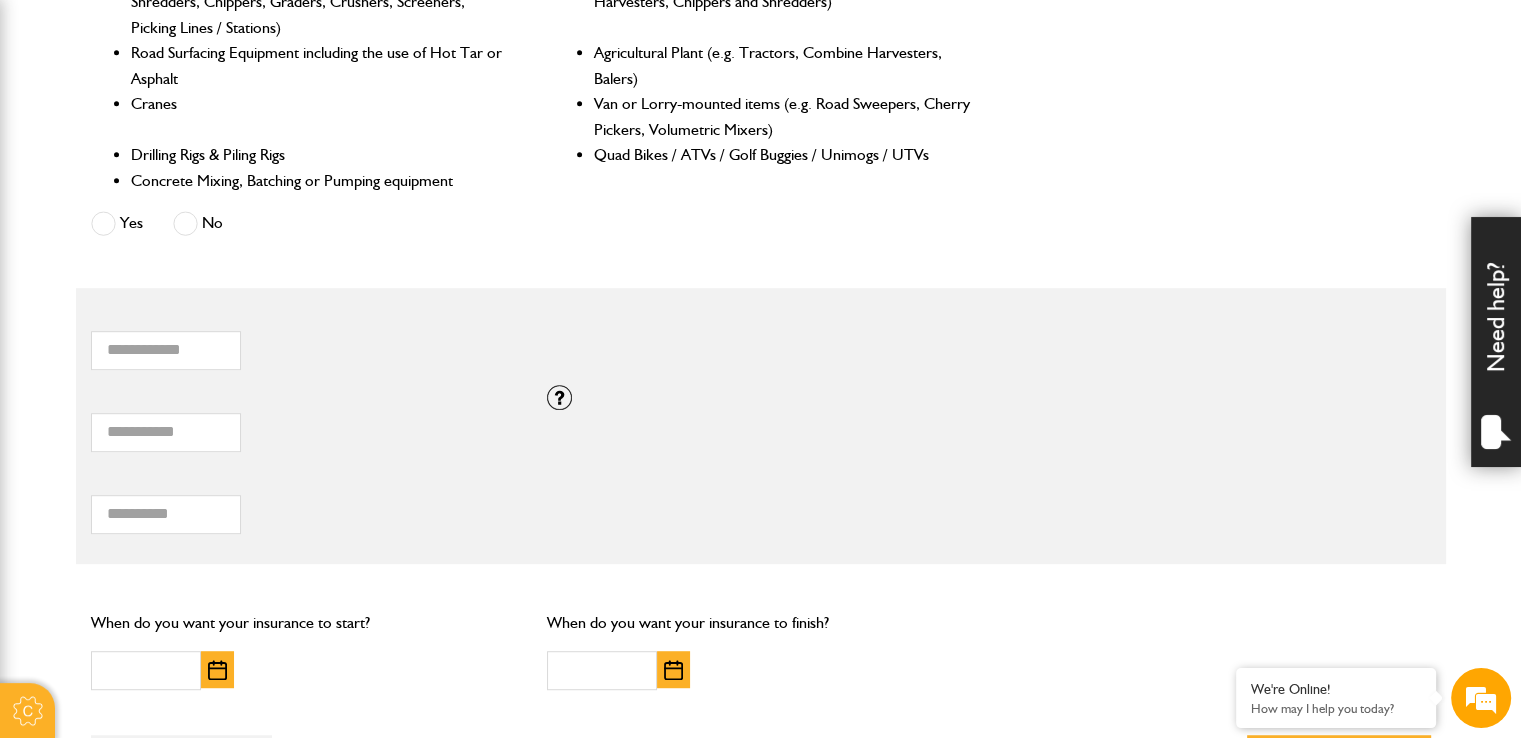 scroll, scrollTop: 1018, scrollLeft: 0, axis: vertical 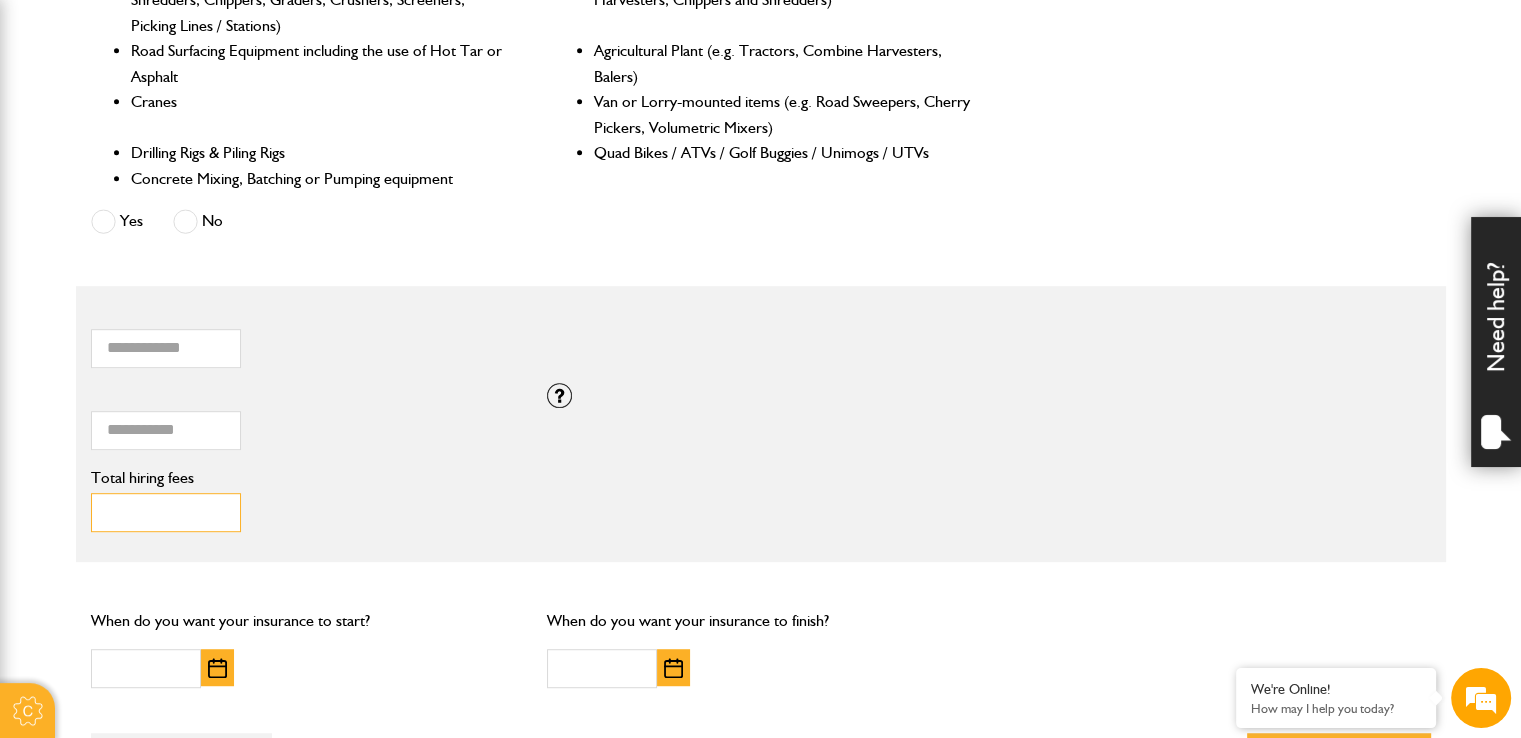click on "Total hiring fees" at bounding box center [166, 512] 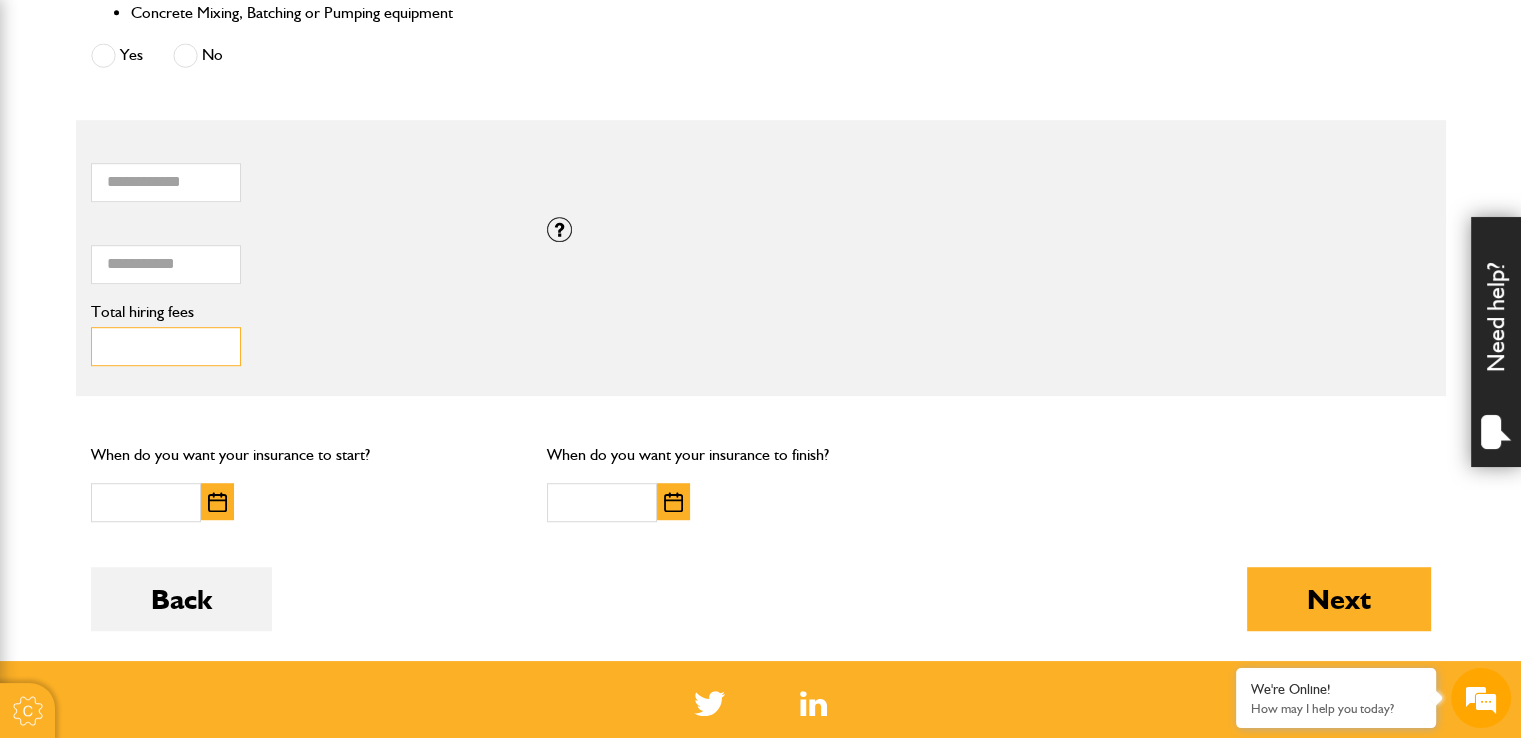 scroll, scrollTop: 1190, scrollLeft: 0, axis: vertical 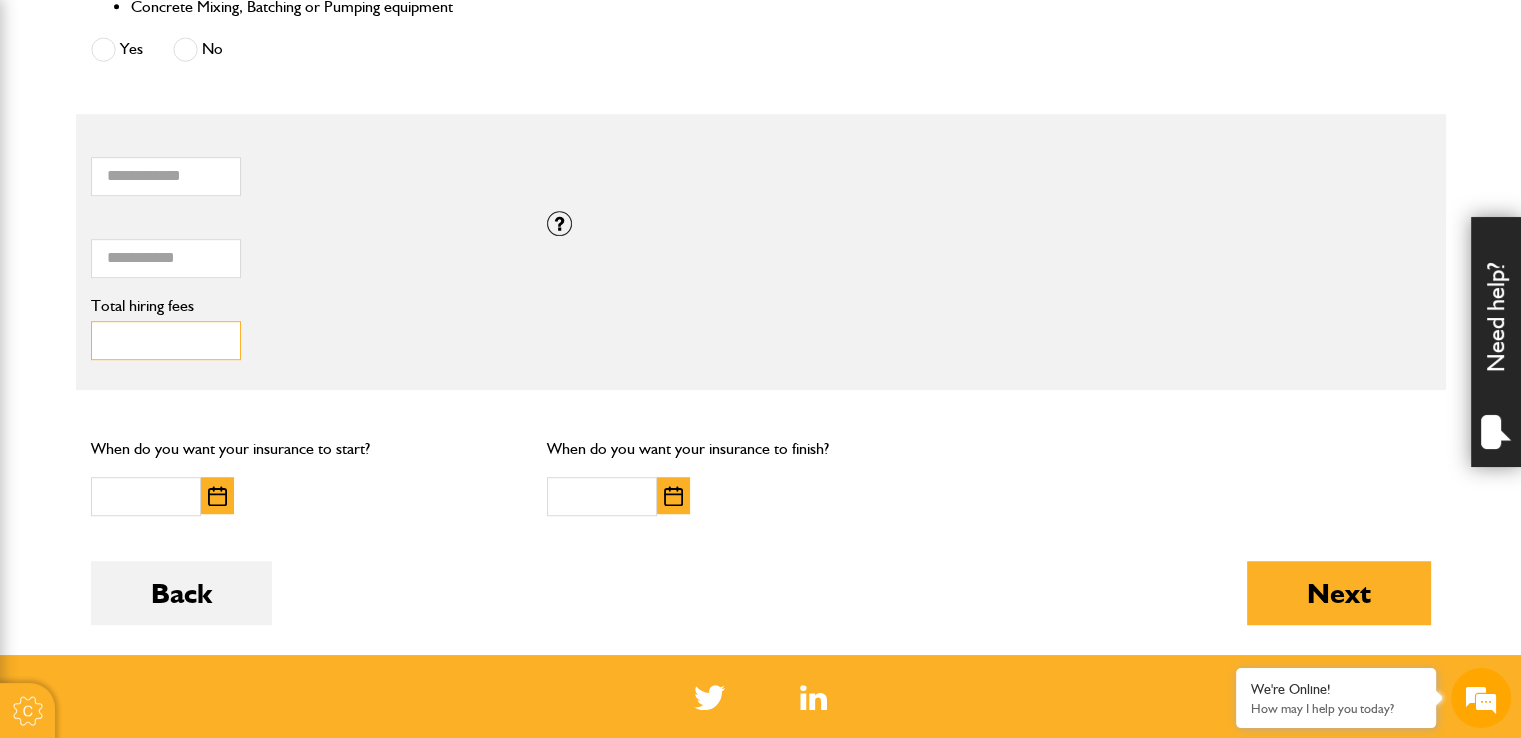 type on "***" 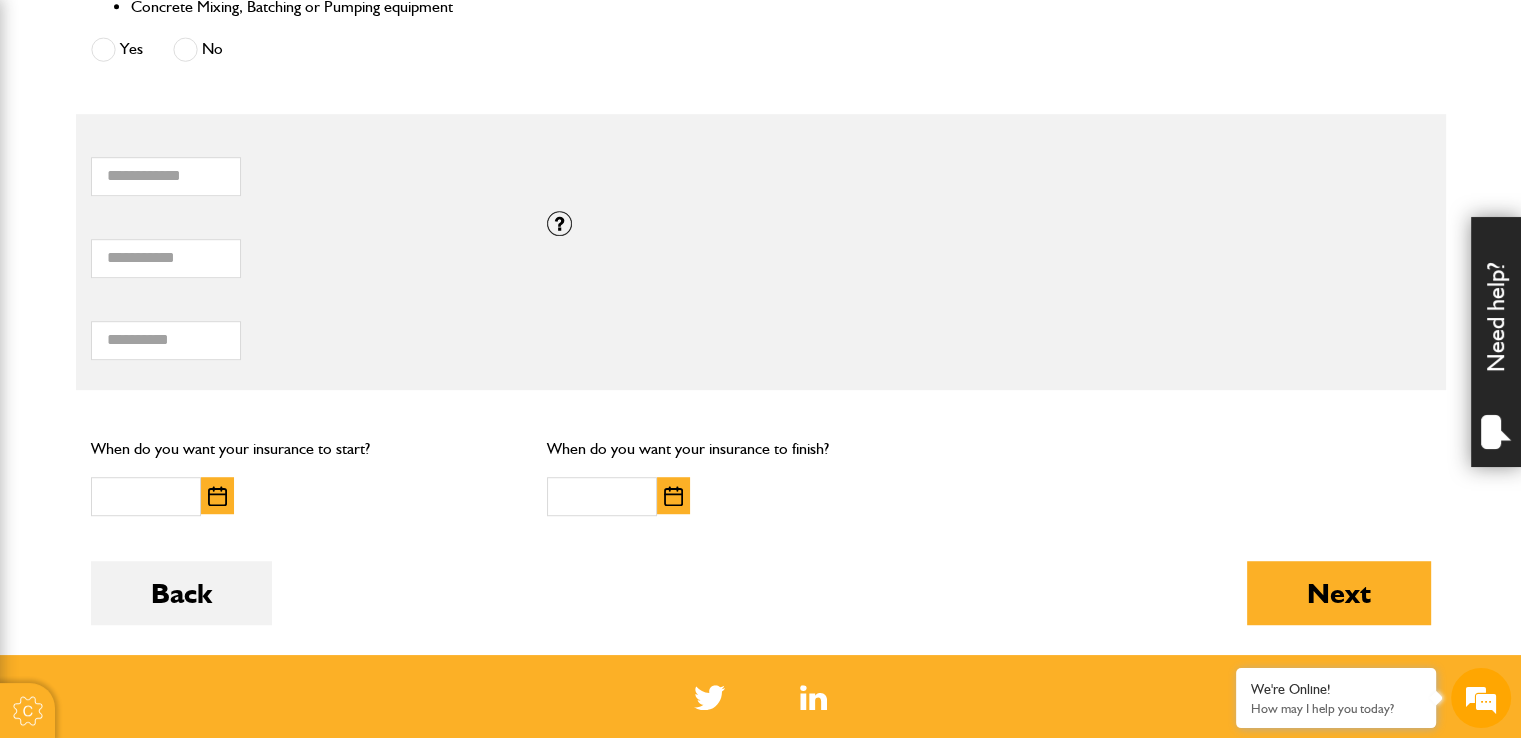 click at bounding box center (217, 495) 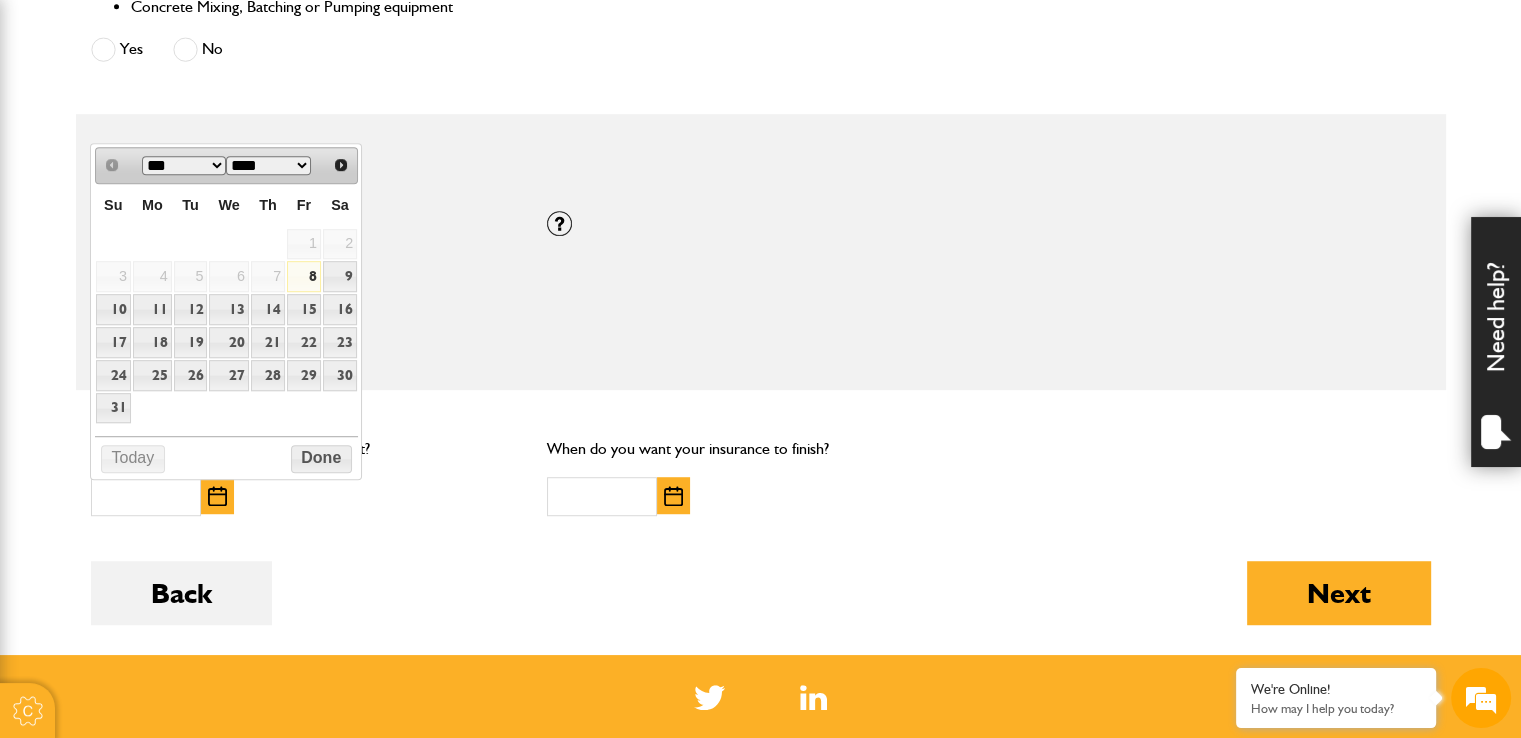 click on "8" at bounding box center (304, 276) 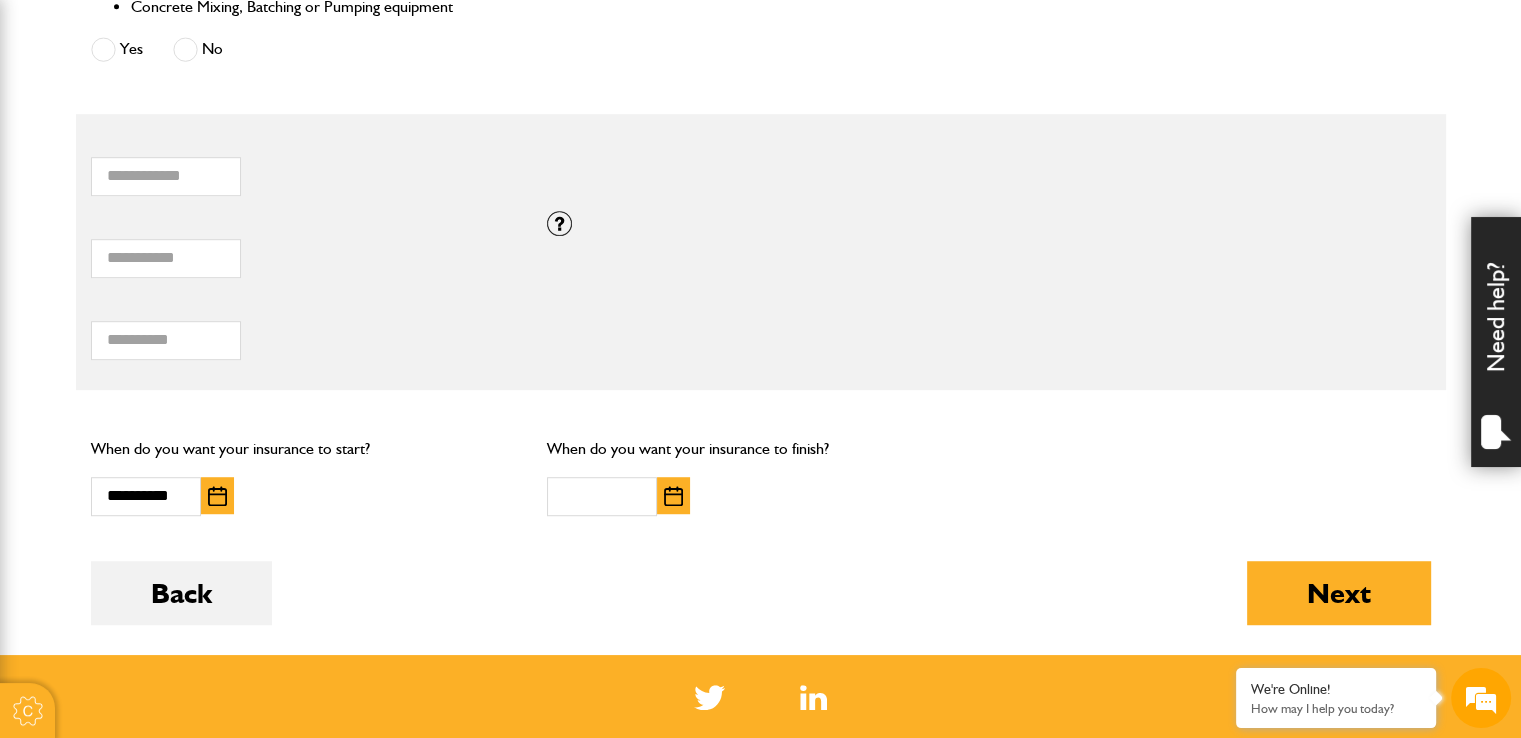 click at bounding box center (673, 496) 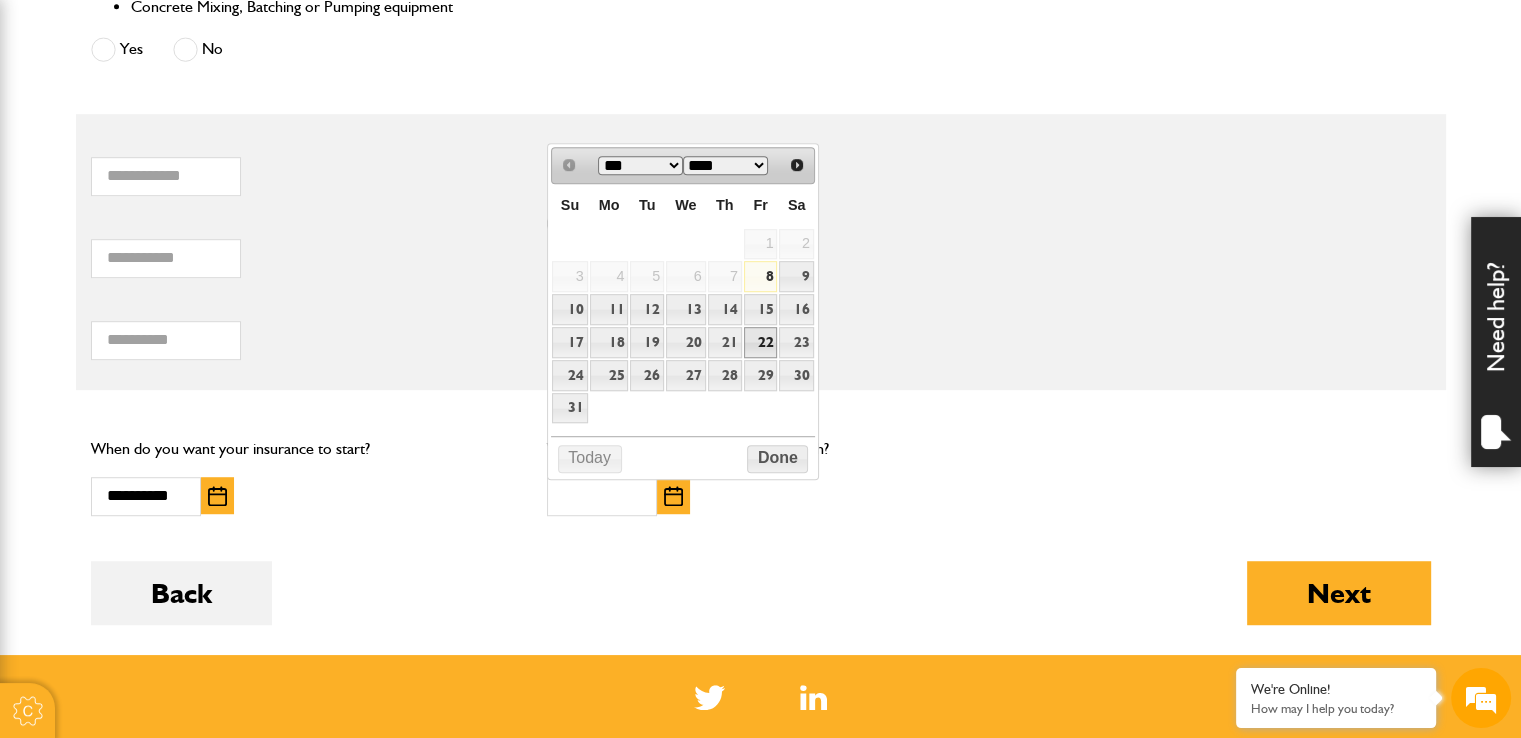 click on "22" at bounding box center (761, 342) 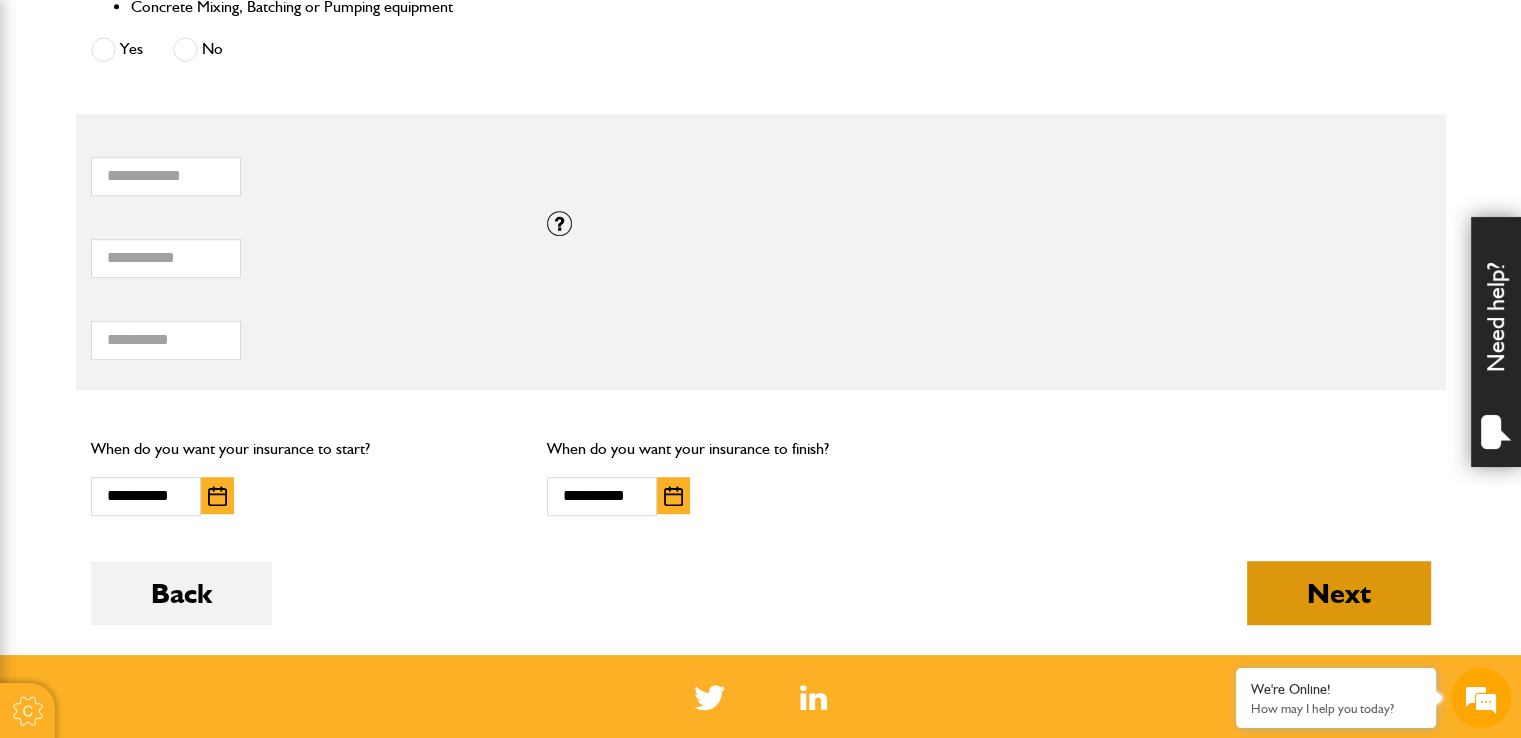 click on "Next" at bounding box center [1339, 593] 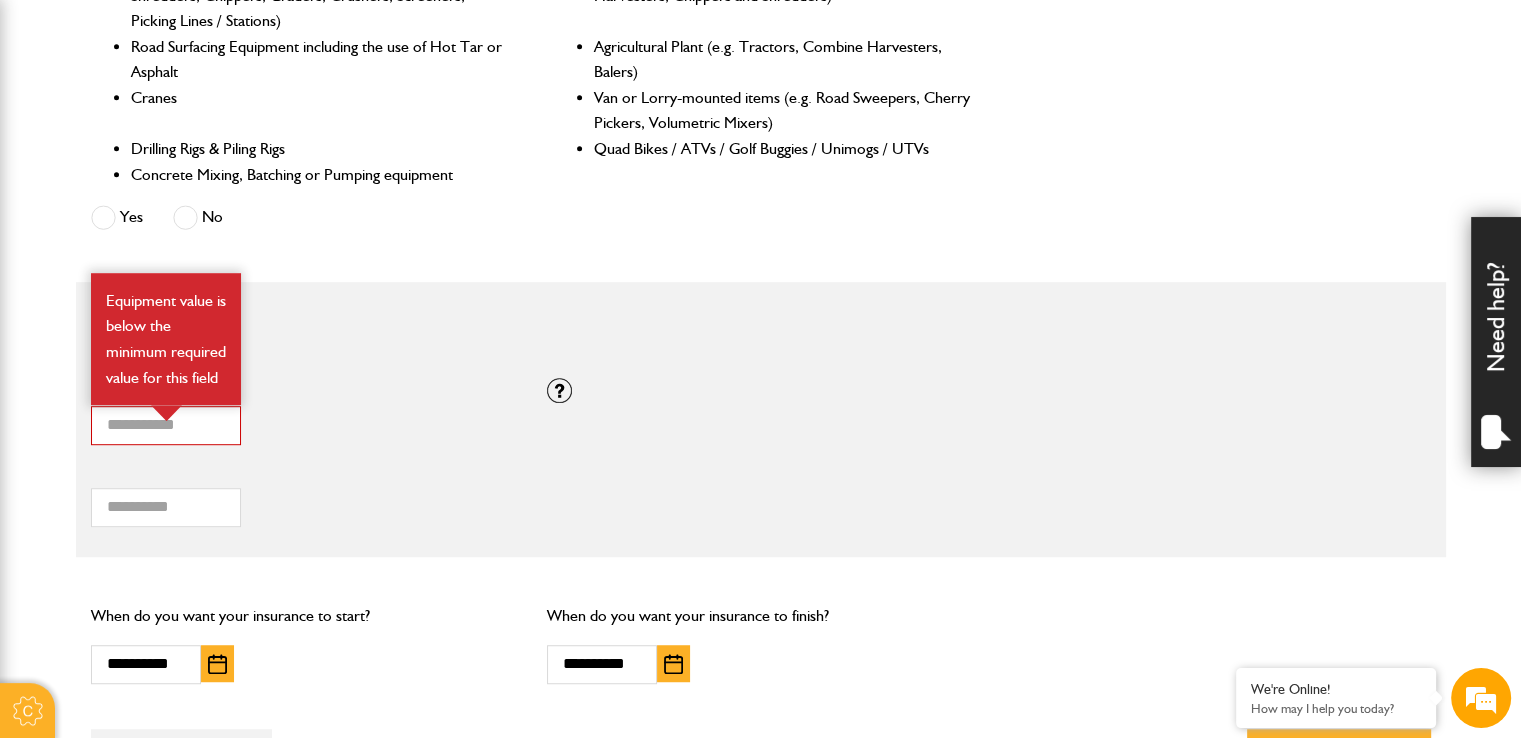 scroll, scrollTop: 1124, scrollLeft: 0, axis: vertical 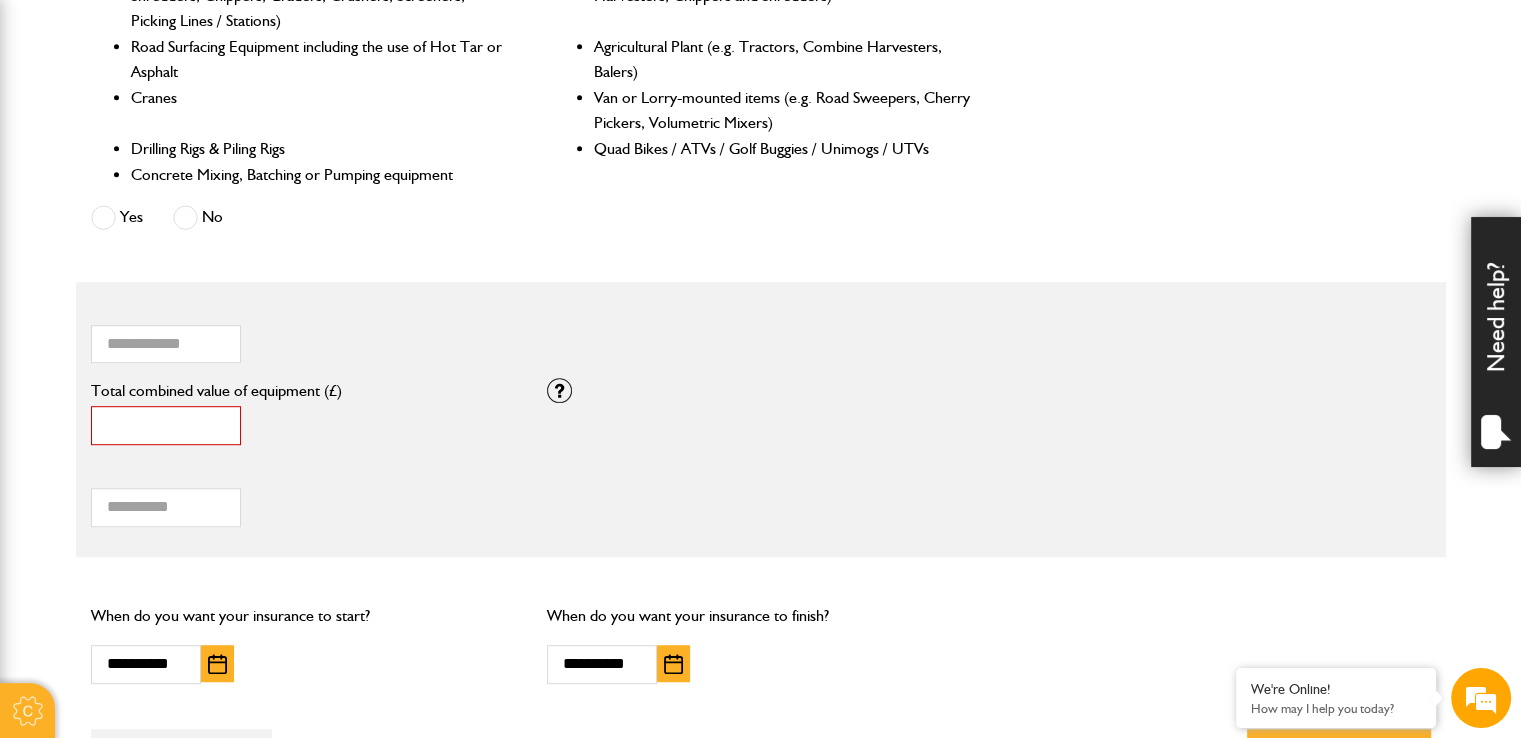 click on "*" at bounding box center [166, 425] 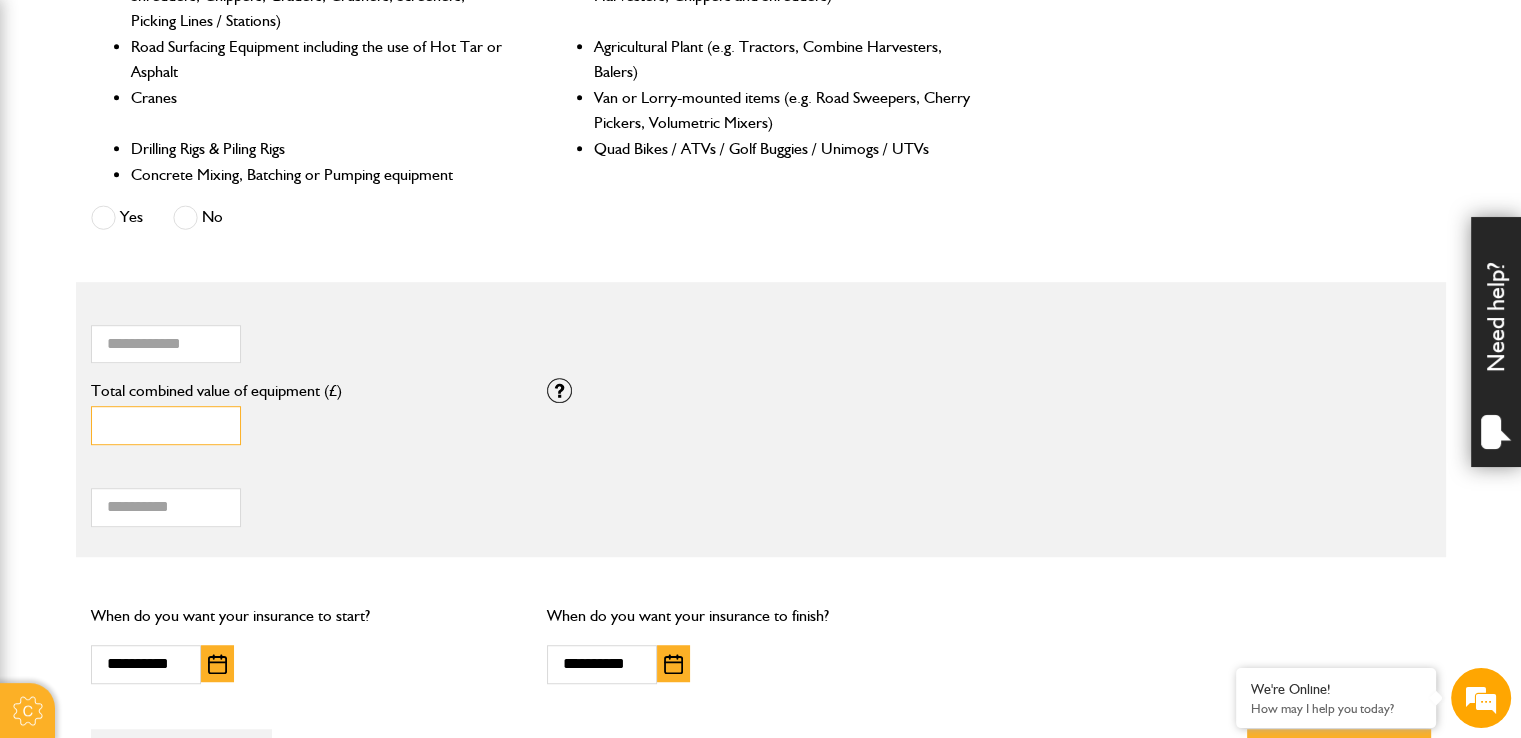 scroll, scrollTop: 1362, scrollLeft: 0, axis: vertical 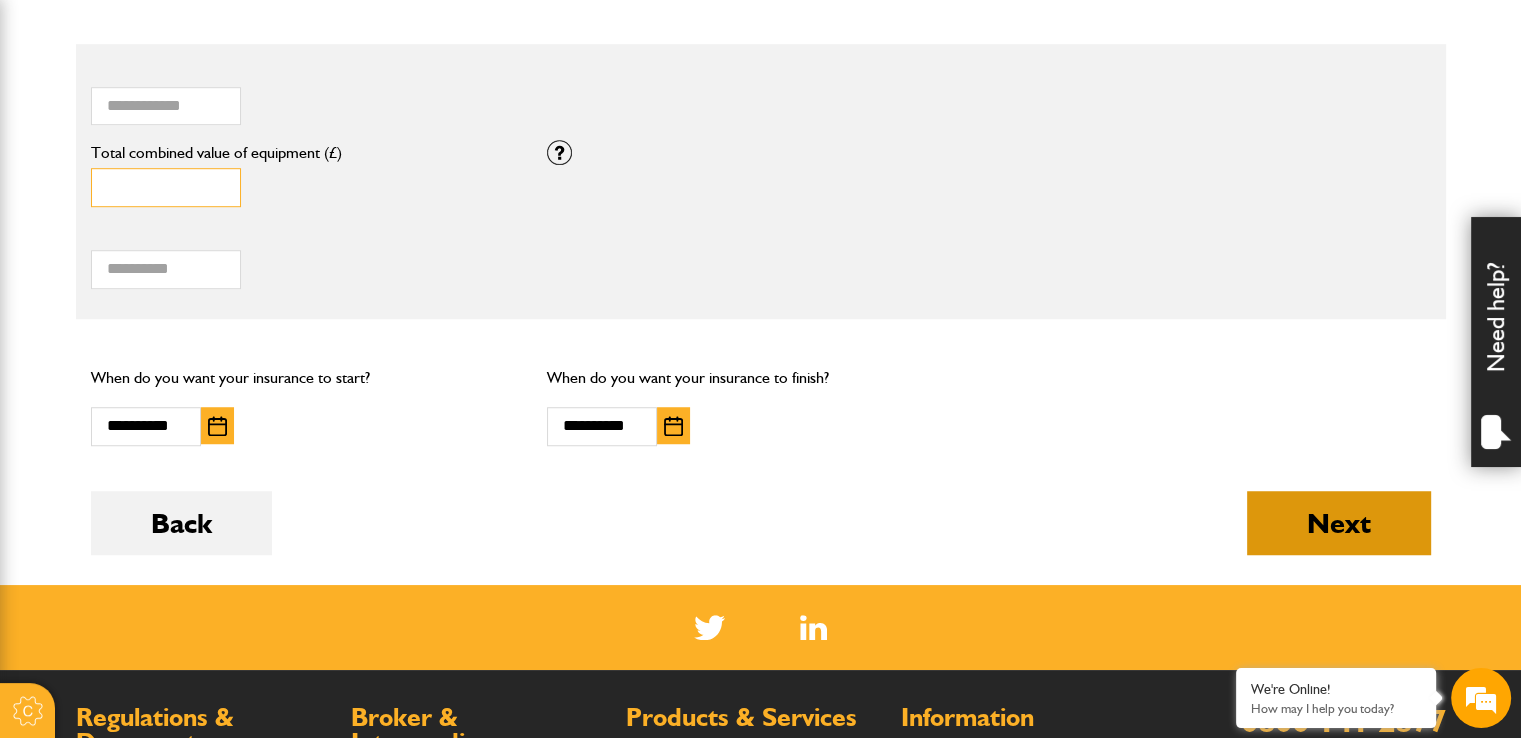 type on "*****" 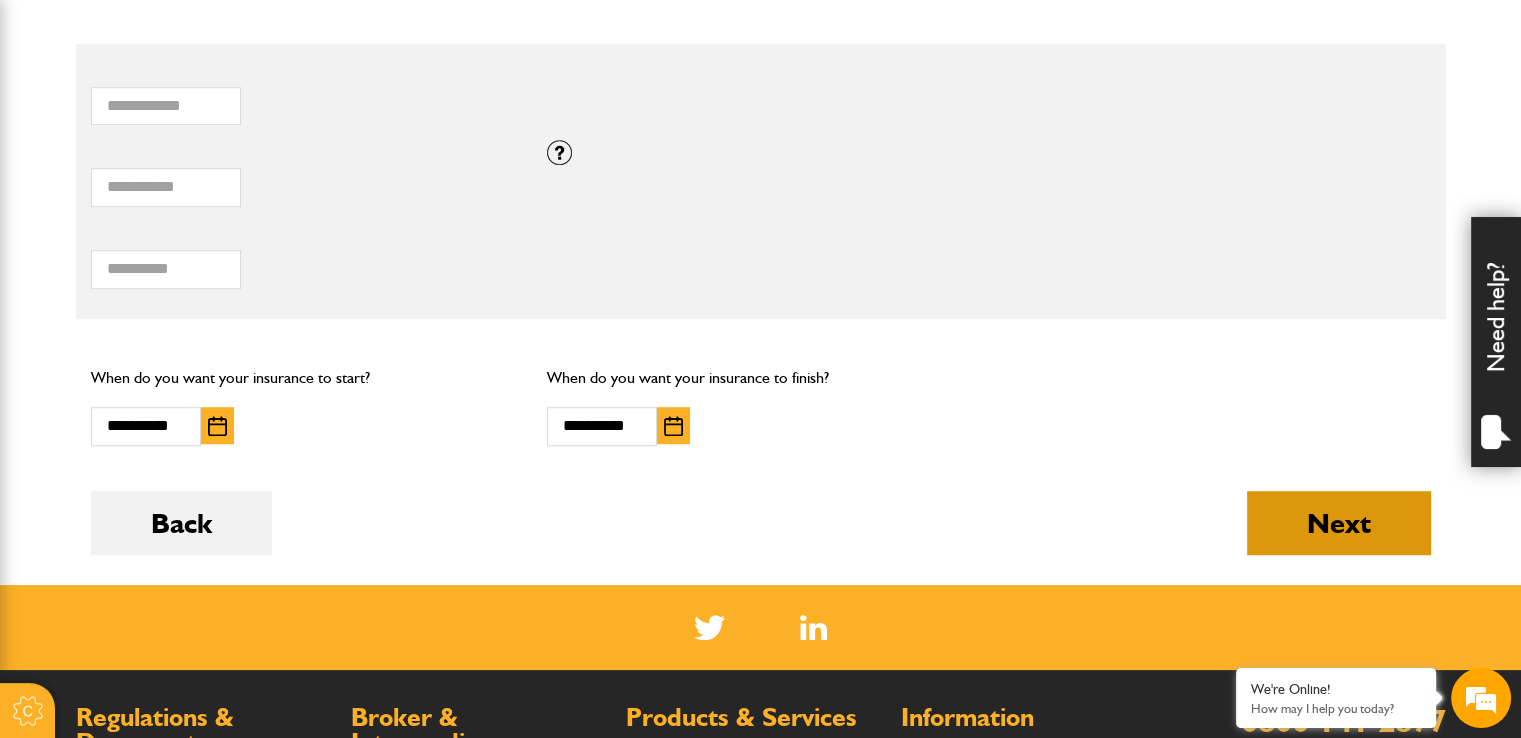 click on "Next" at bounding box center (1339, 523) 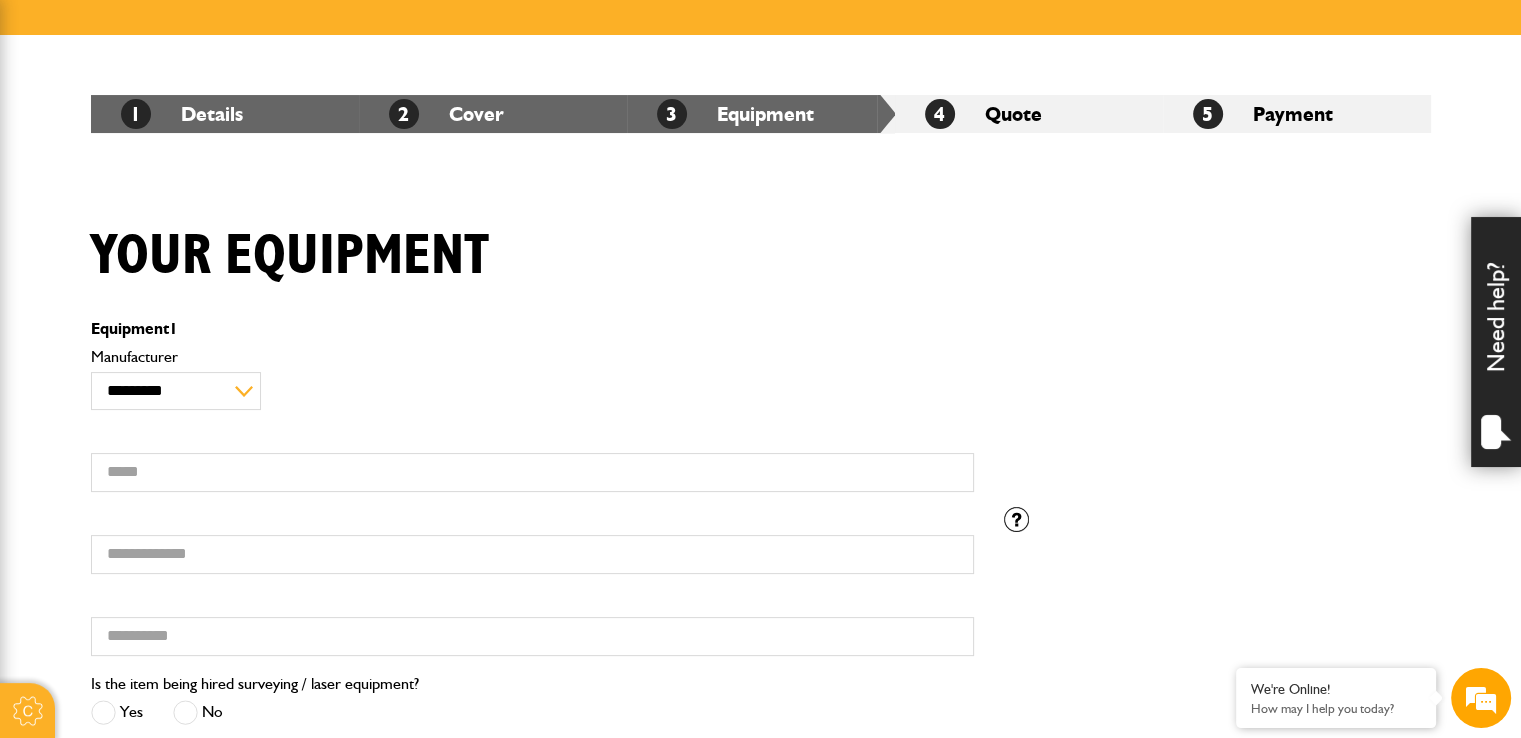 scroll, scrollTop: 300, scrollLeft: 0, axis: vertical 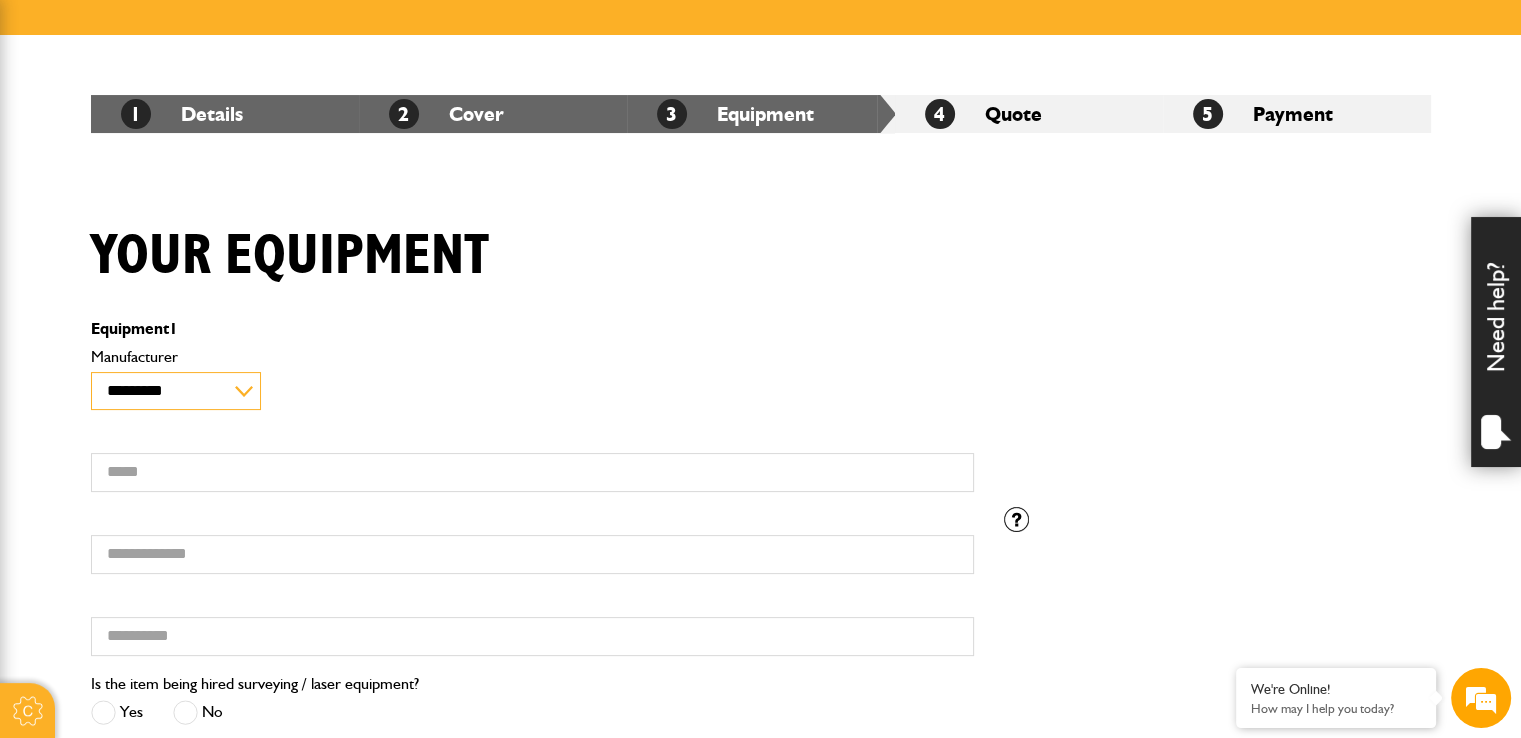 click on "**********" at bounding box center (176, 391) 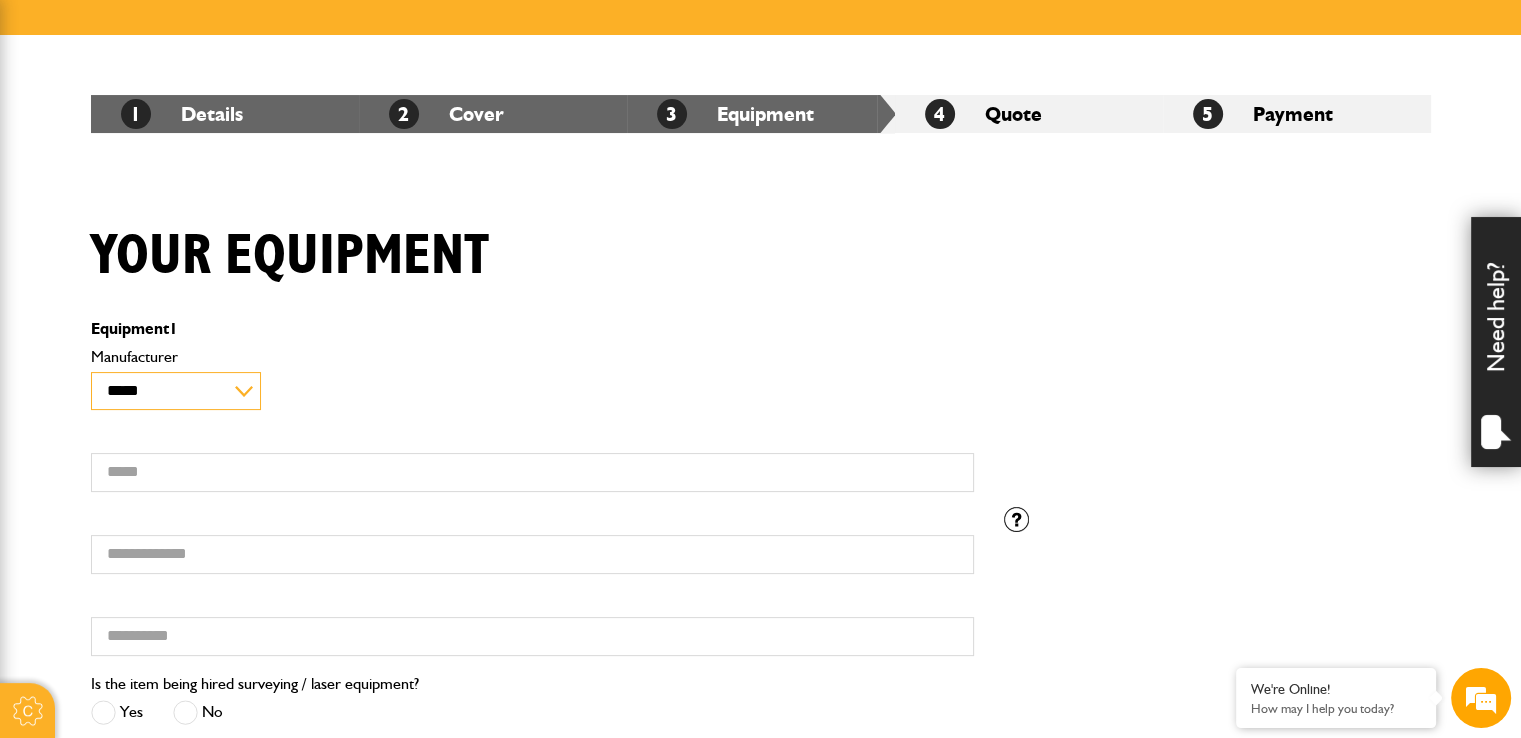 click on "**********" at bounding box center [176, 391] 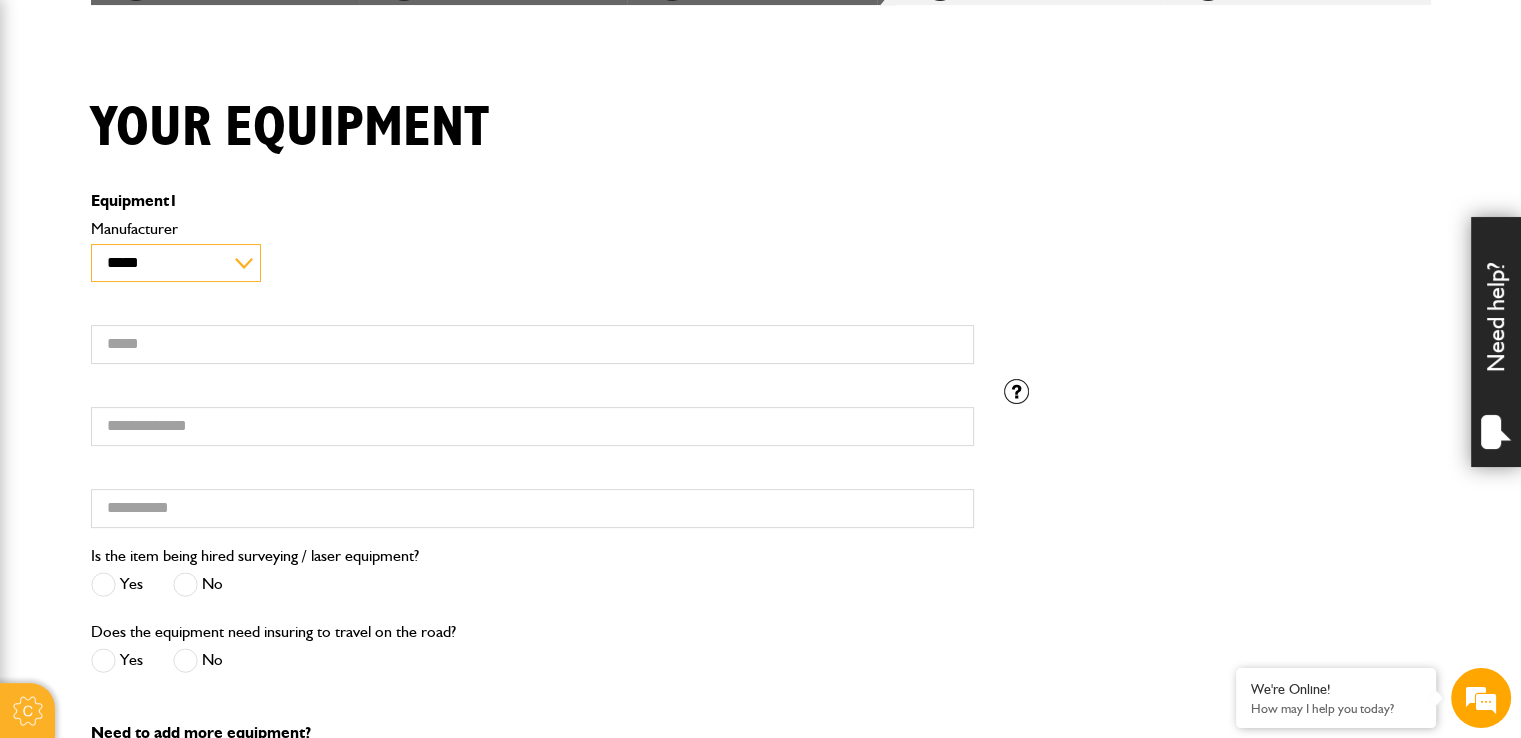 scroll, scrollTop: 428, scrollLeft: 0, axis: vertical 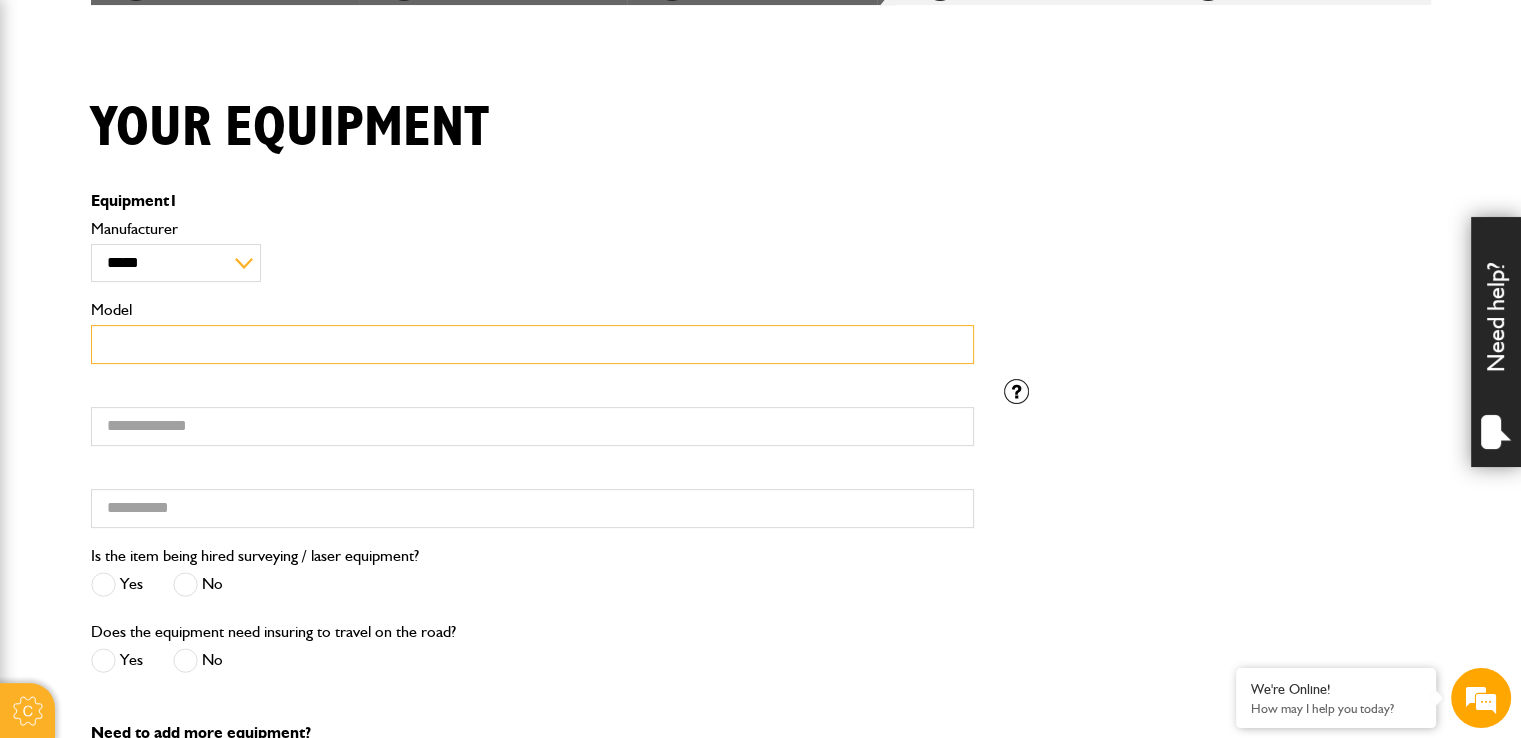 click on "Model" at bounding box center [532, 344] 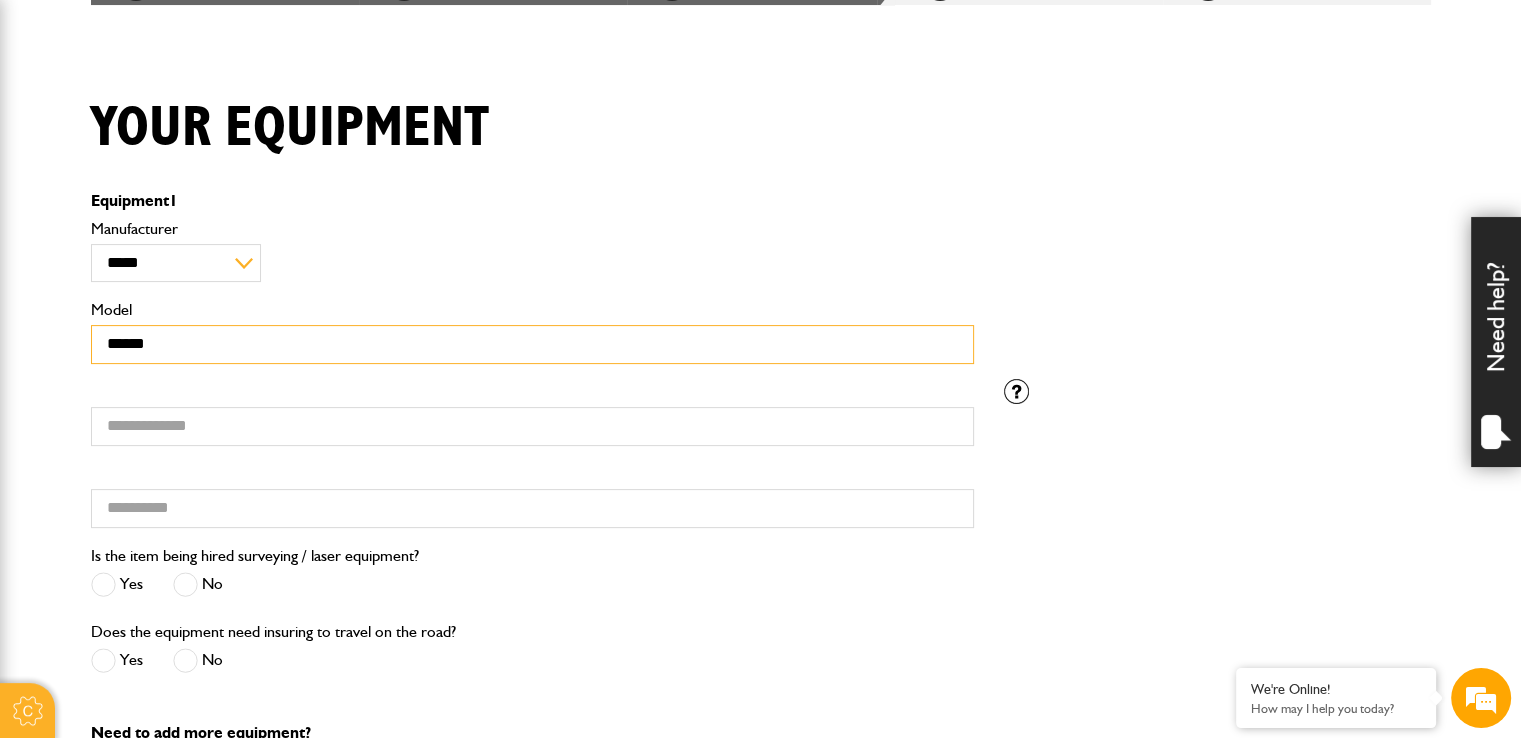 type on "******" 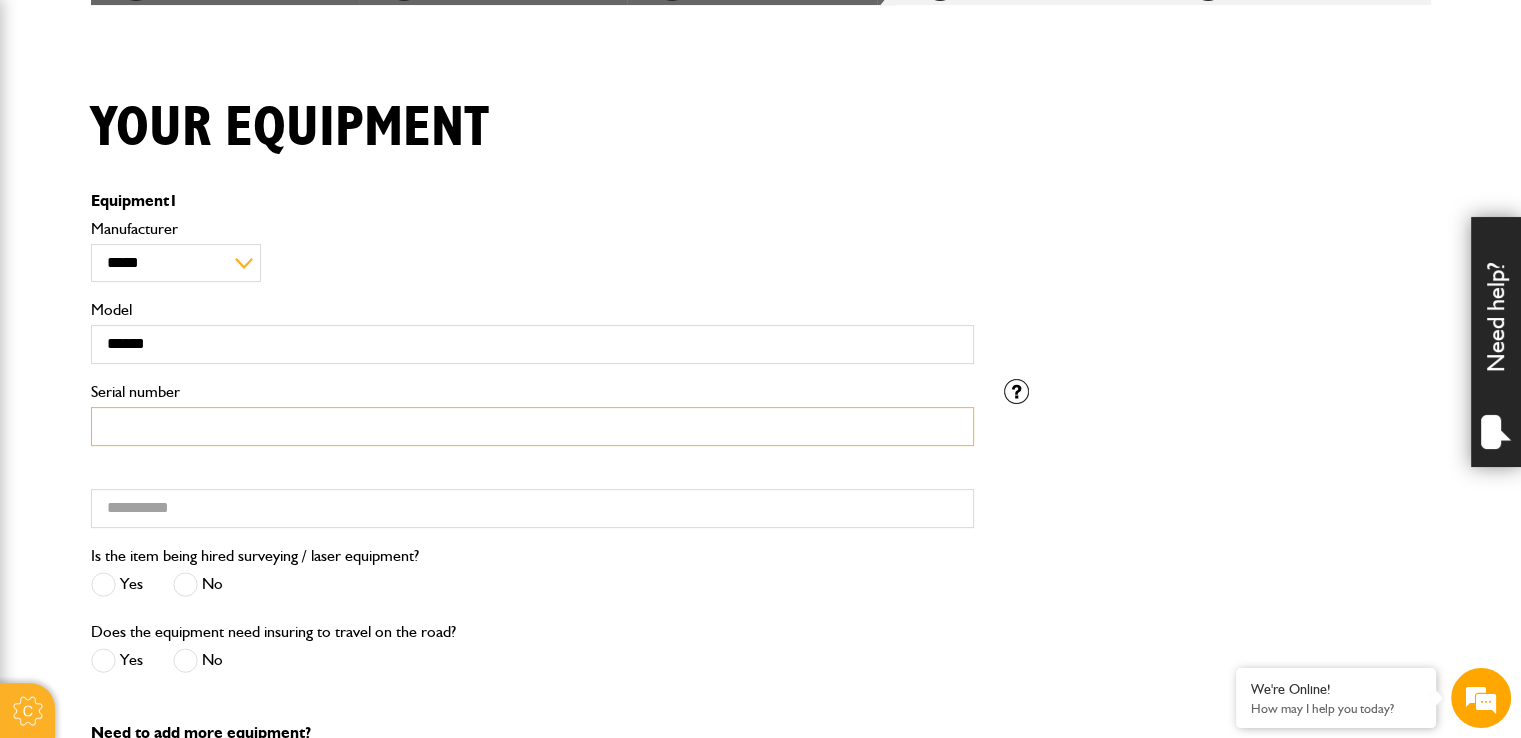 click on "Serial number" at bounding box center [532, 426] 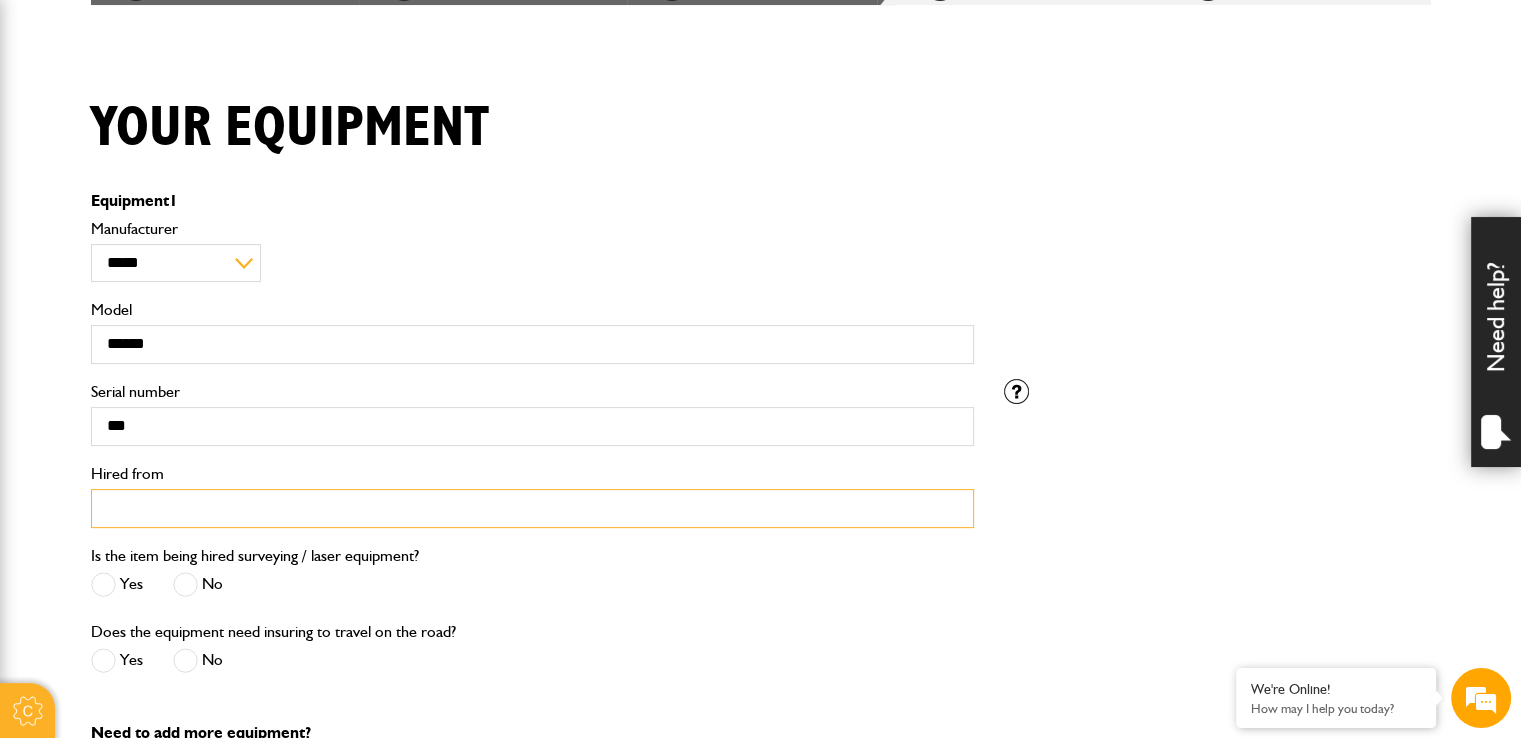 click on "Hired from" at bounding box center (532, 508) 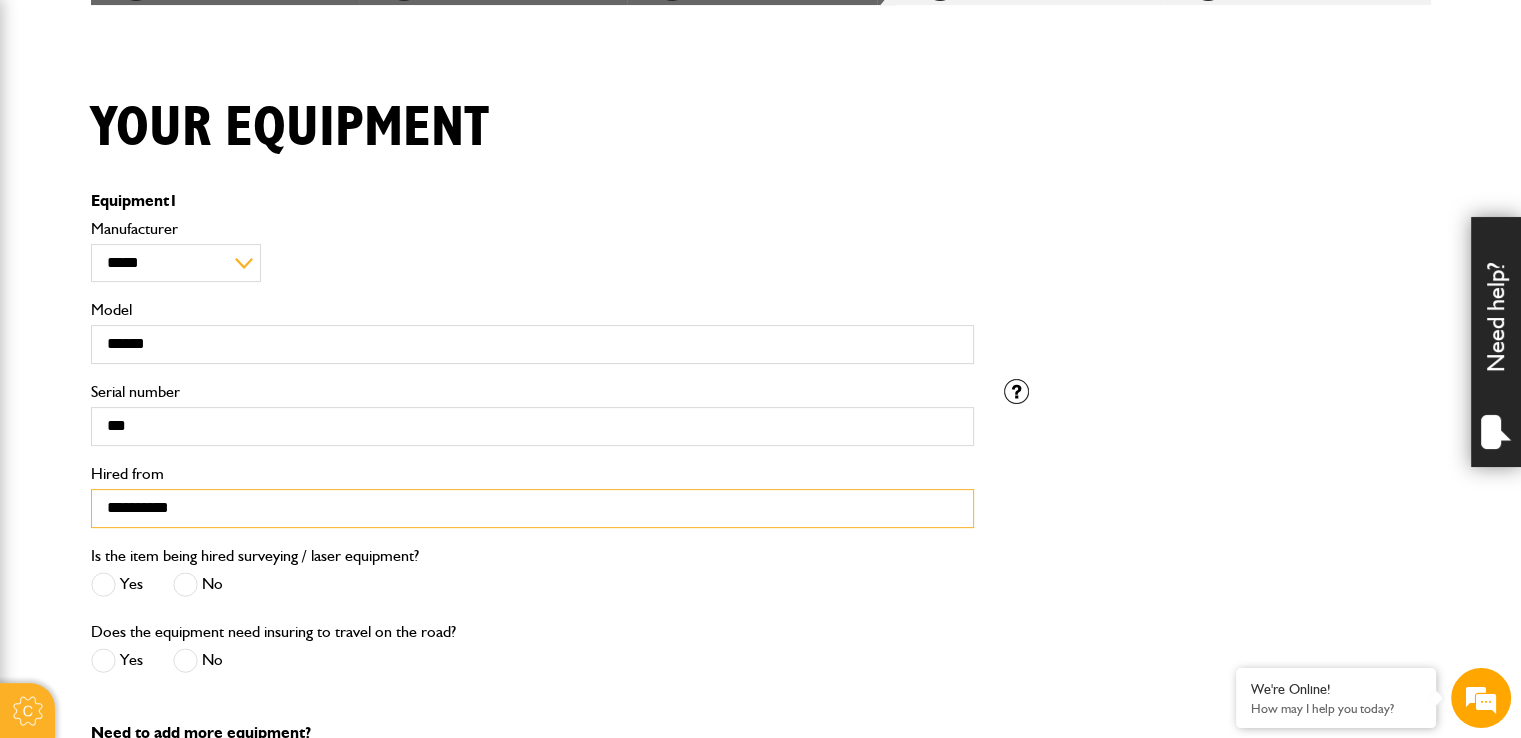 click on "**********" at bounding box center (532, 508) 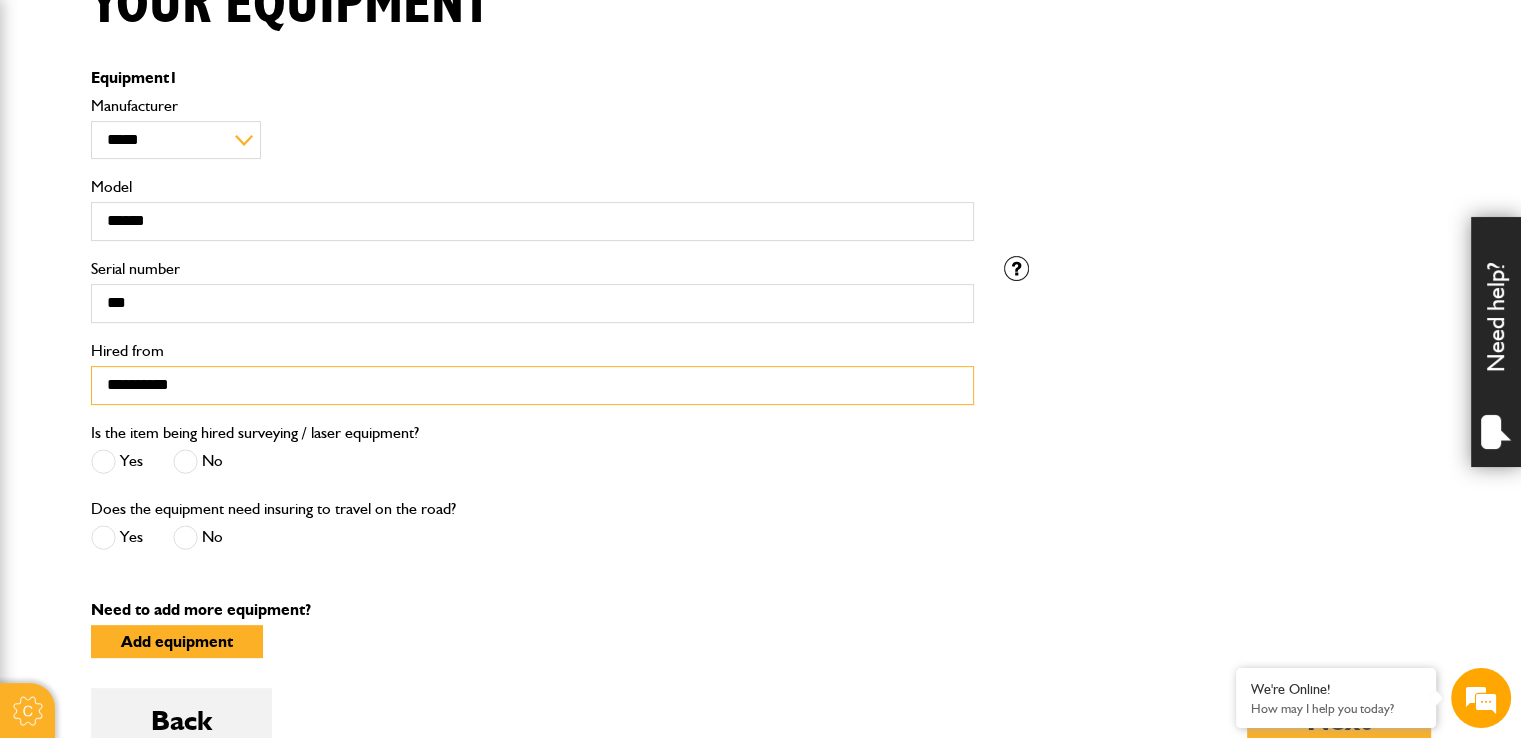 scroll, scrollTop: 560, scrollLeft: 0, axis: vertical 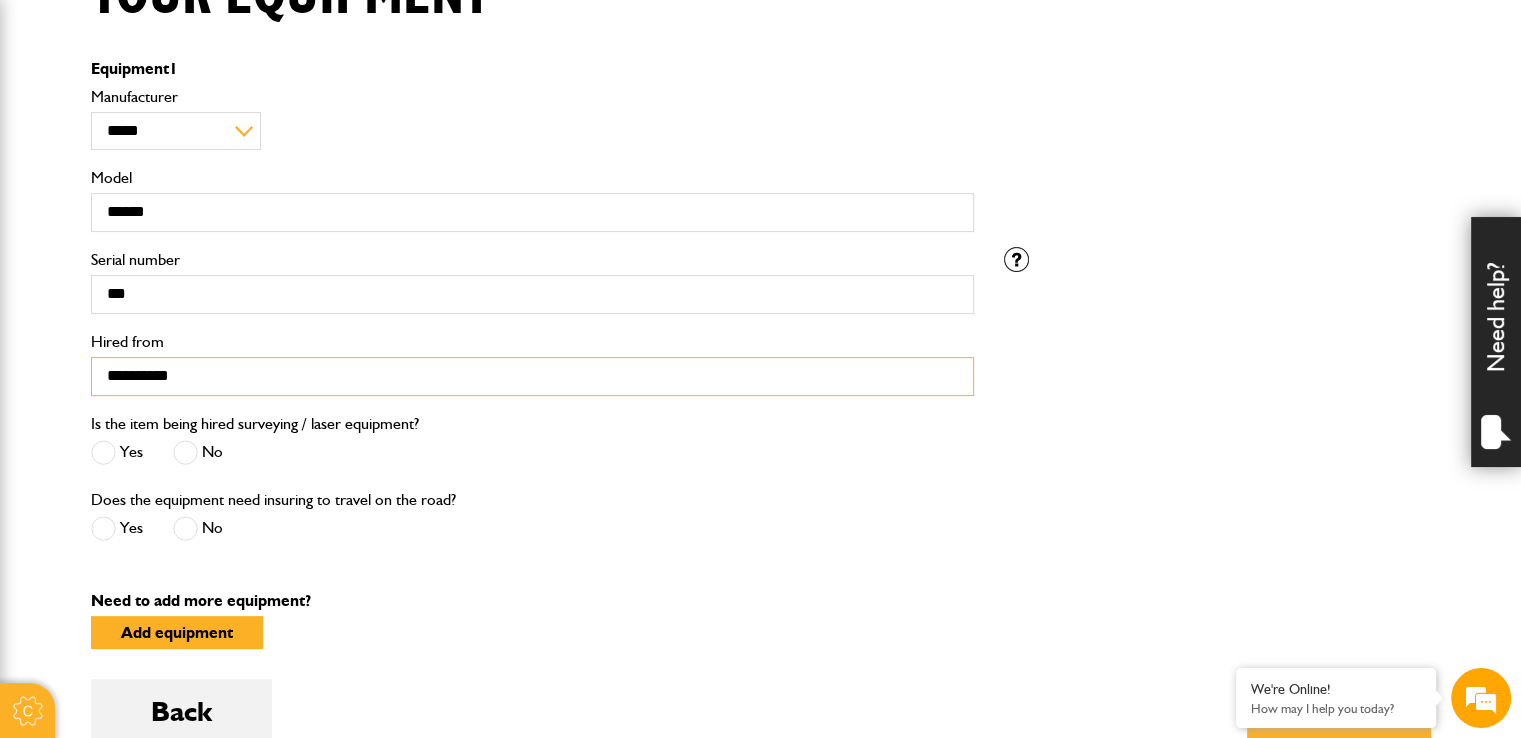 type on "**********" 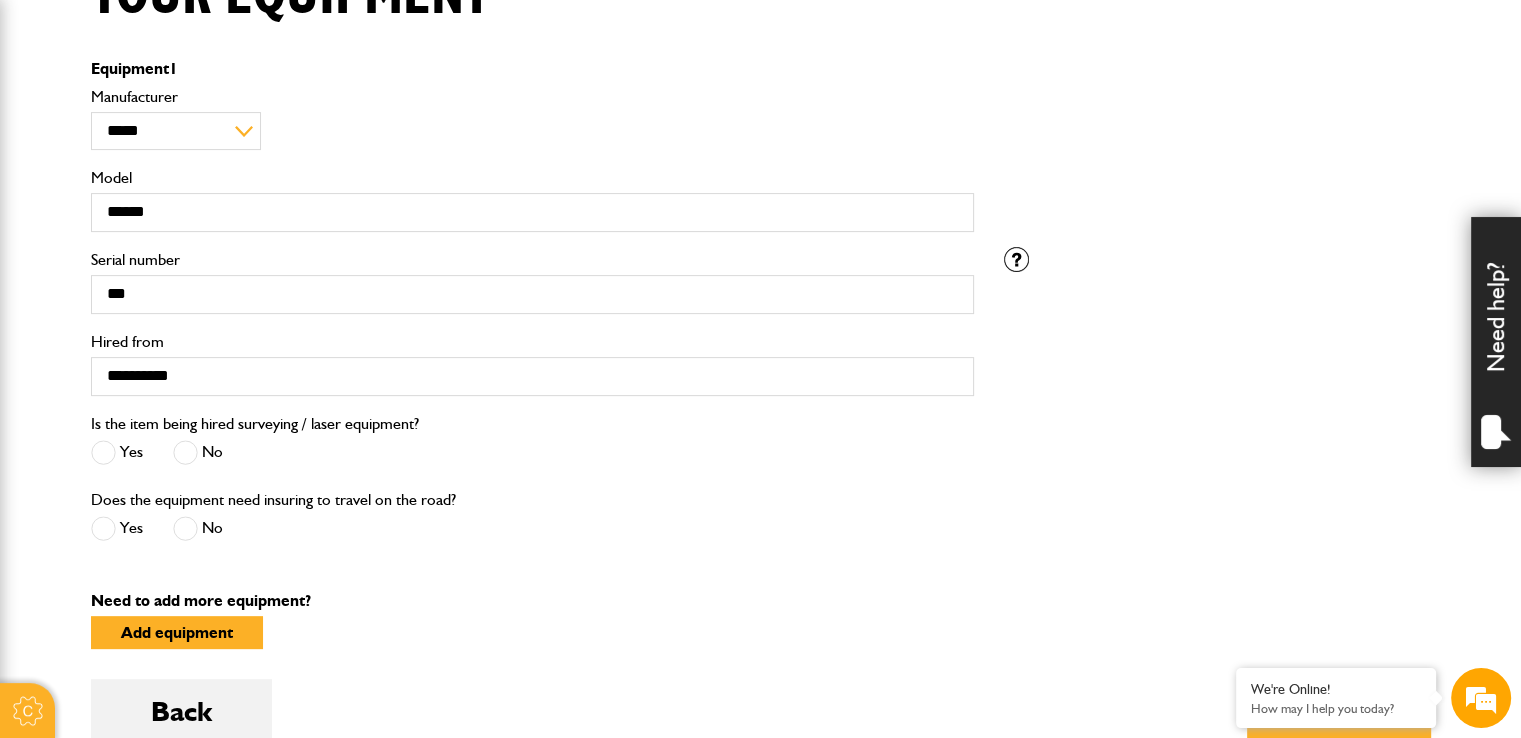 click at bounding box center [185, 452] 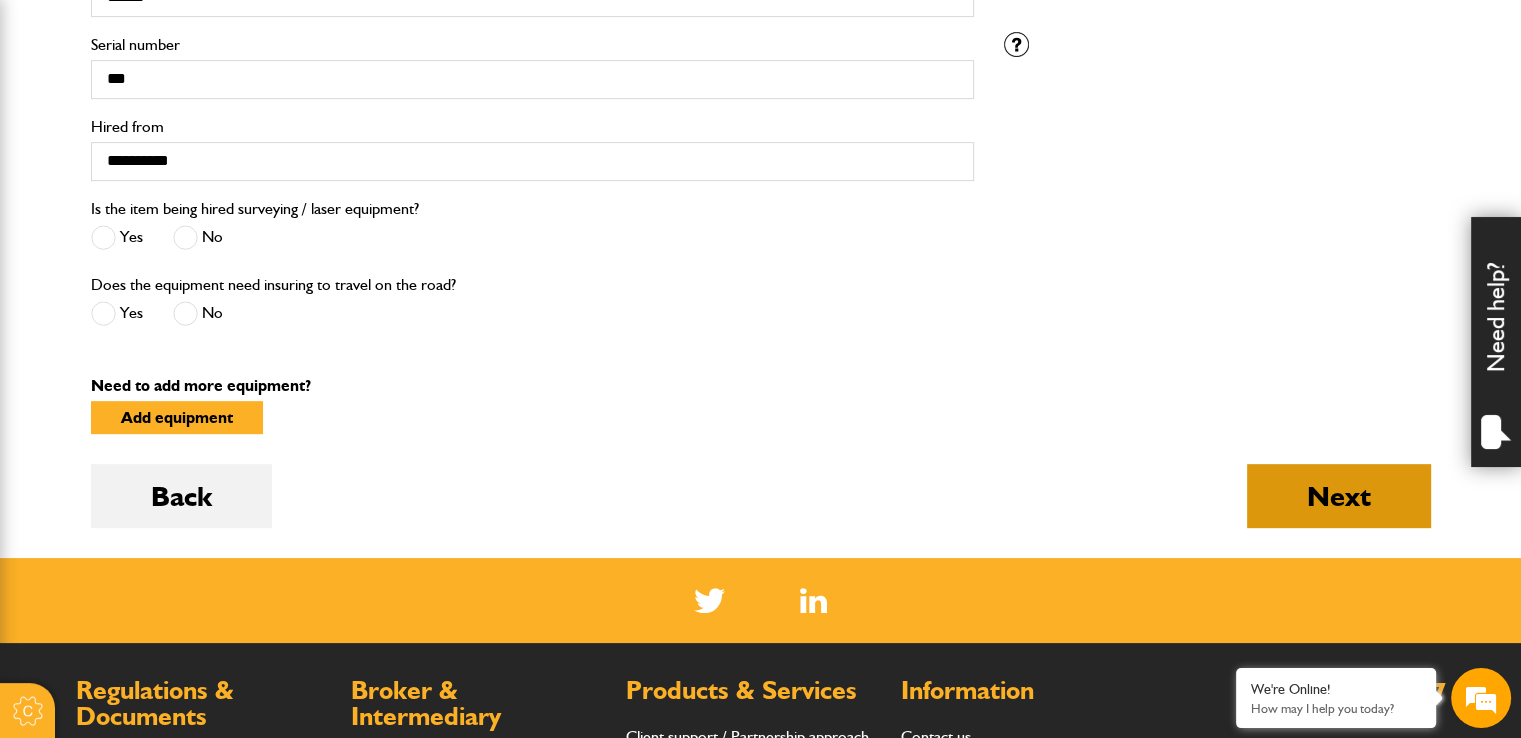 click on "Next" at bounding box center [1339, 496] 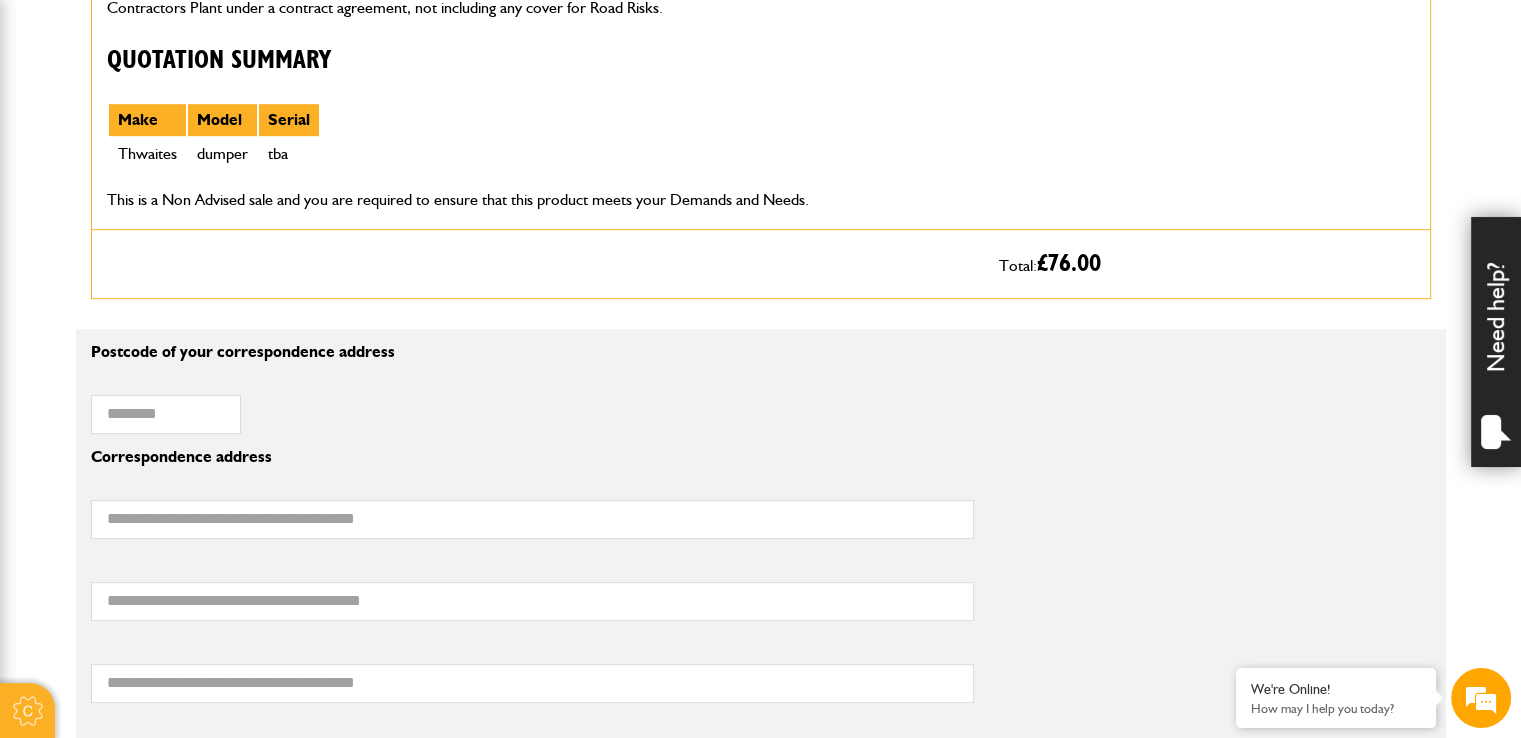 scroll, scrollTop: 1027, scrollLeft: 0, axis: vertical 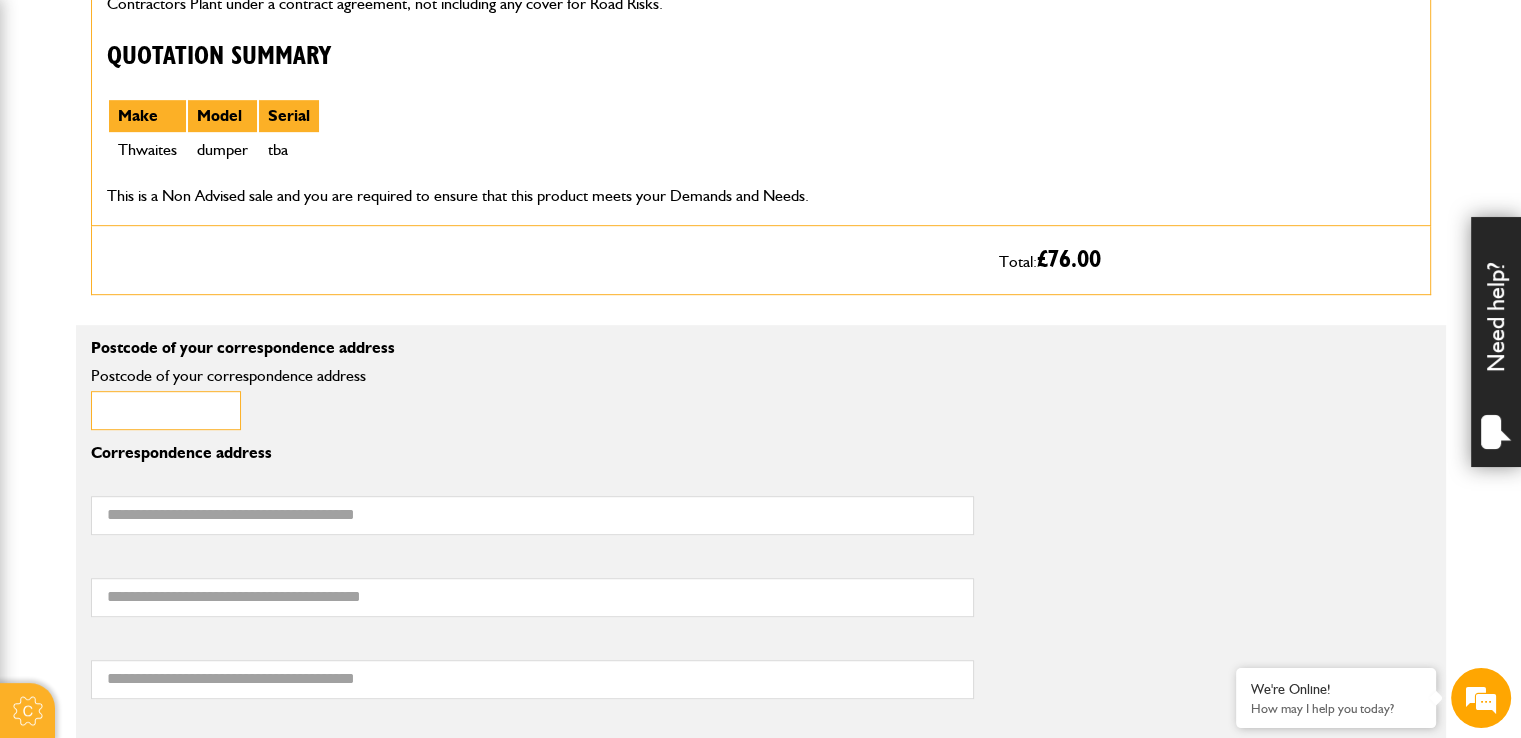 click on "Postcode of your correspondence address" at bounding box center [166, 410] 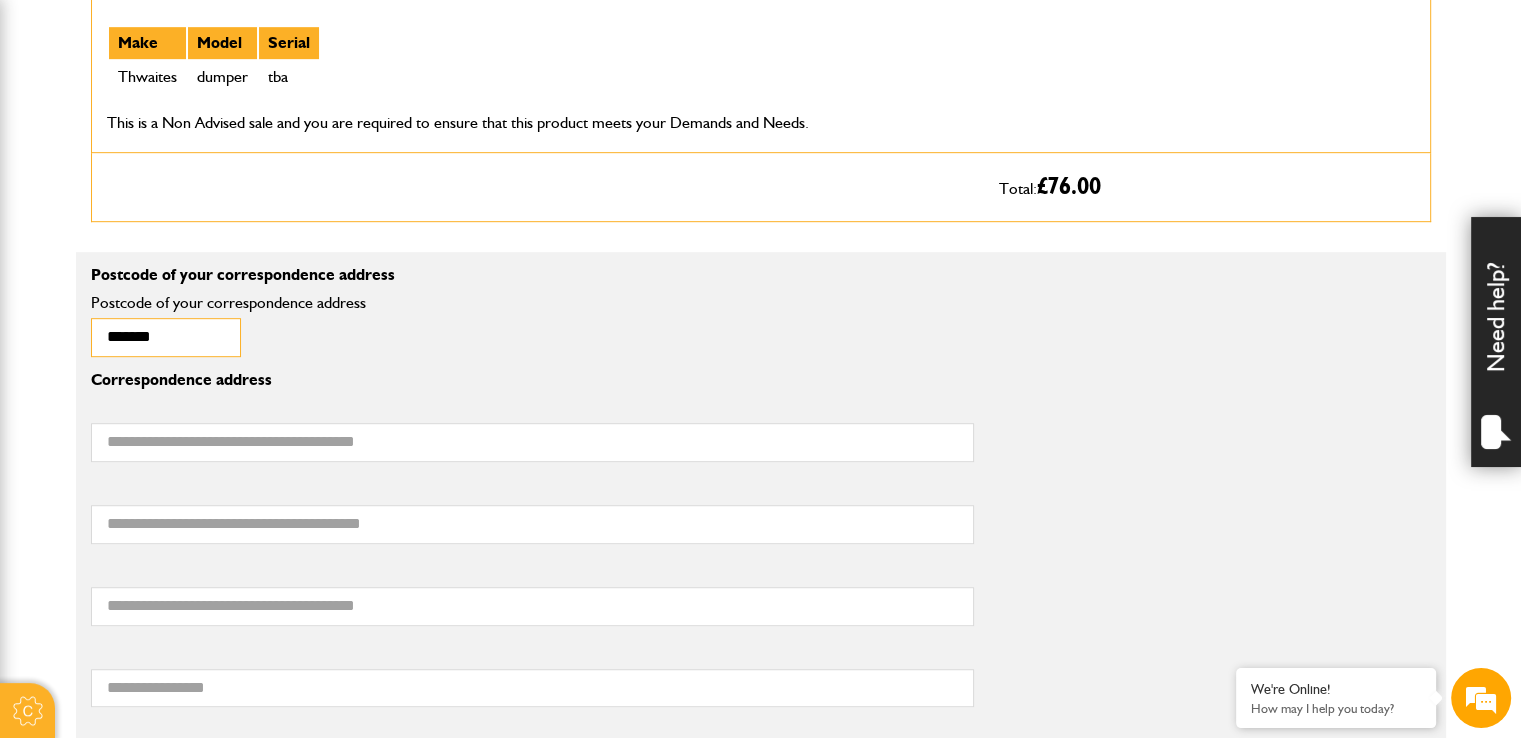scroll, scrollTop: 1100, scrollLeft: 0, axis: vertical 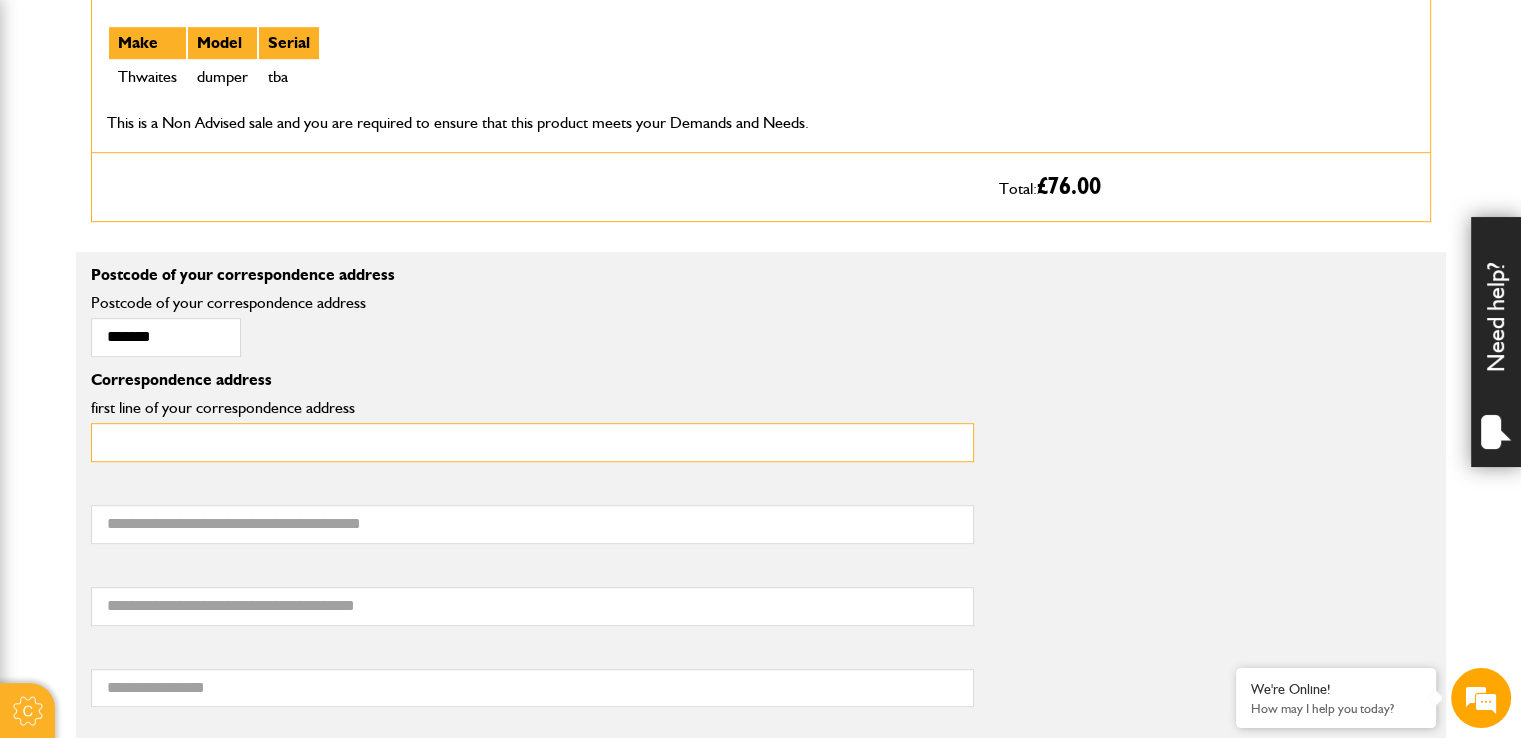 click on "first line of your correspondence address" at bounding box center (532, 442) 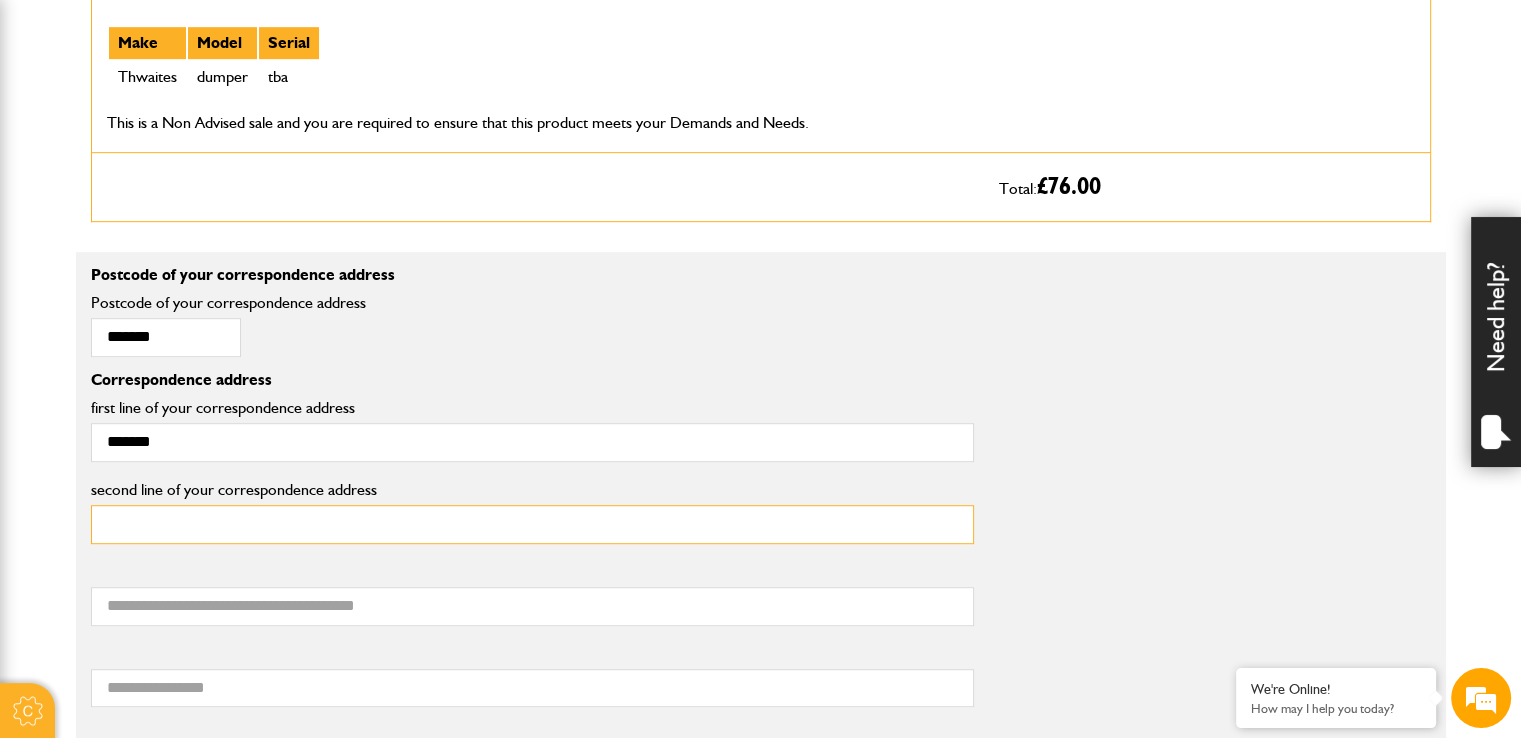 click on "second line of your correspondence address" at bounding box center (532, 524) 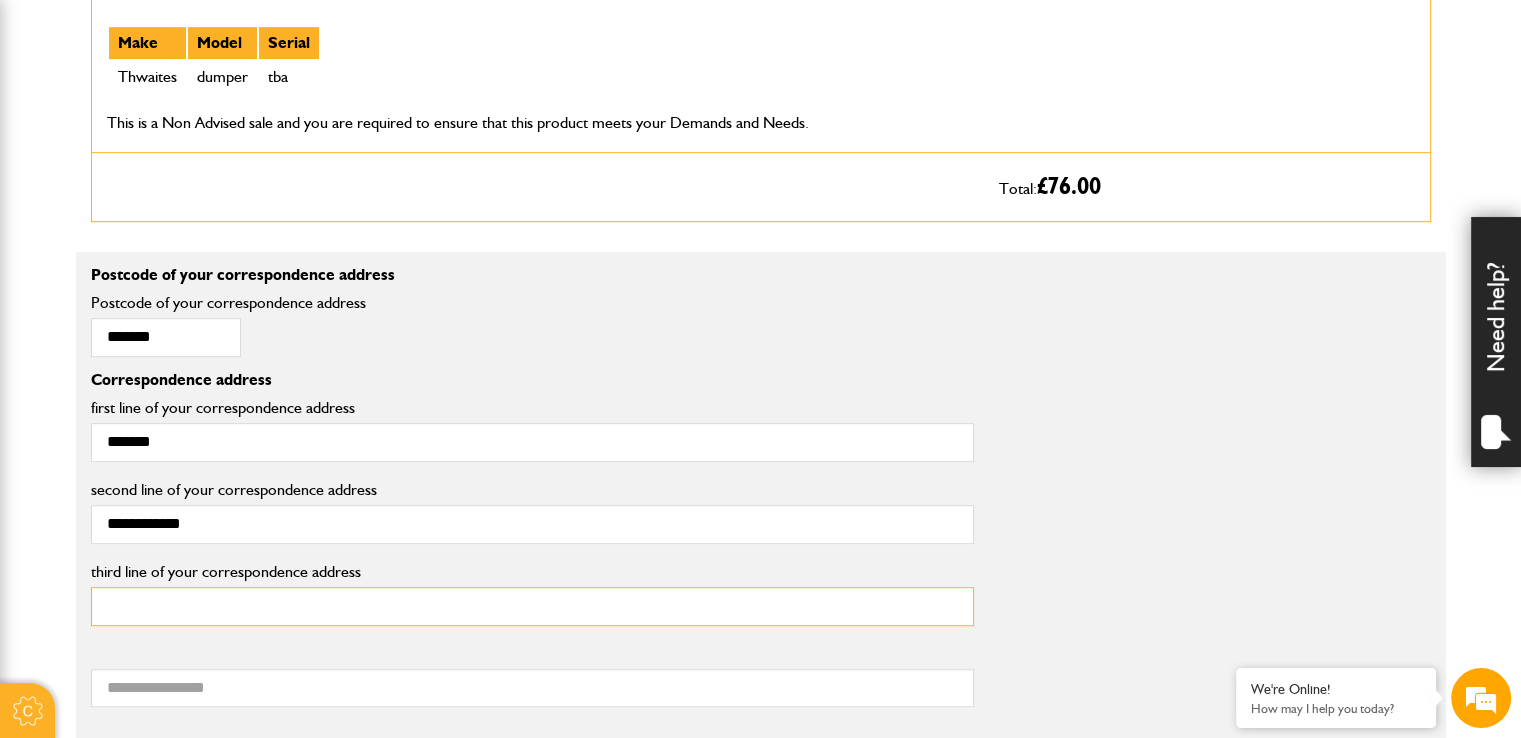click on "third line of your correspondence address" at bounding box center [532, 606] 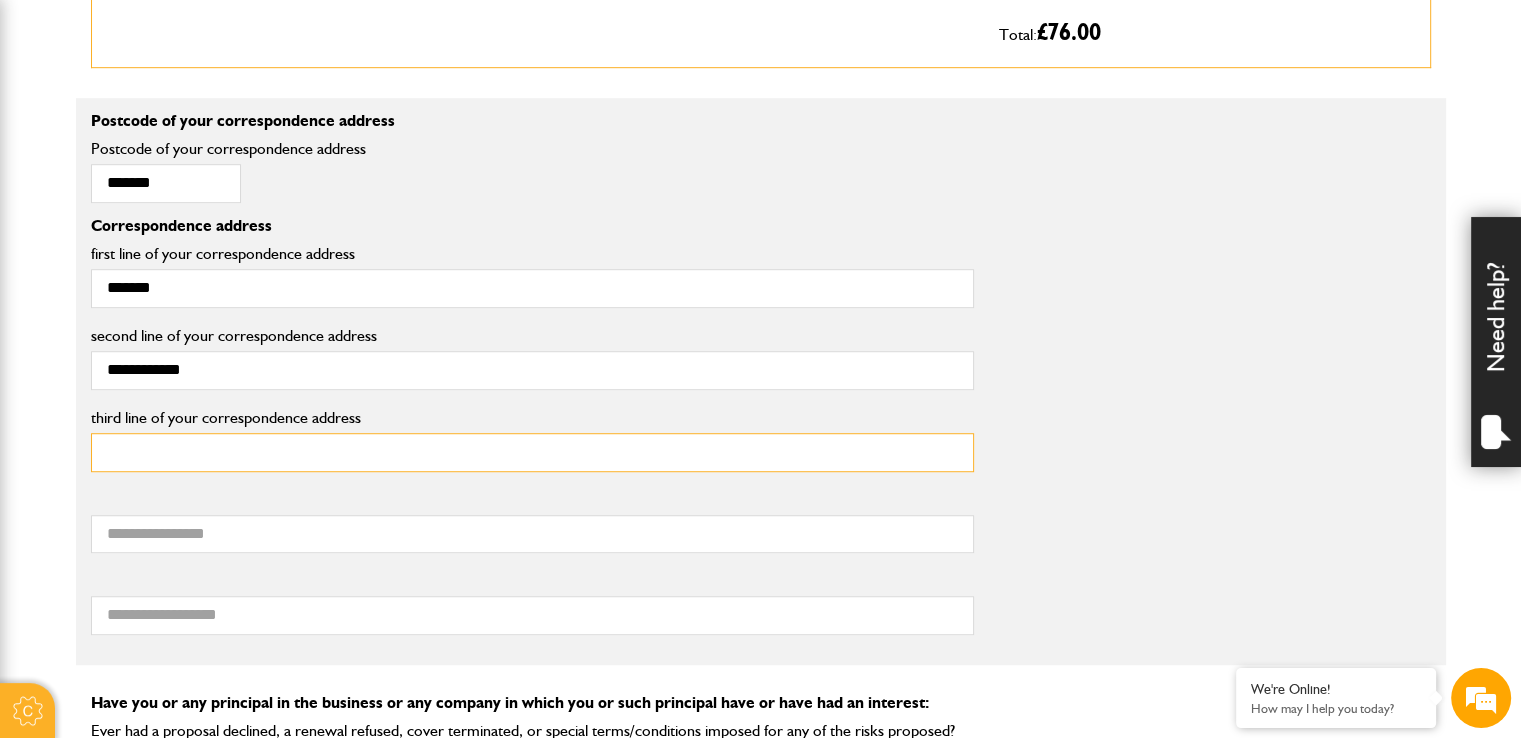 scroll, scrollTop: 1255, scrollLeft: 0, axis: vertical 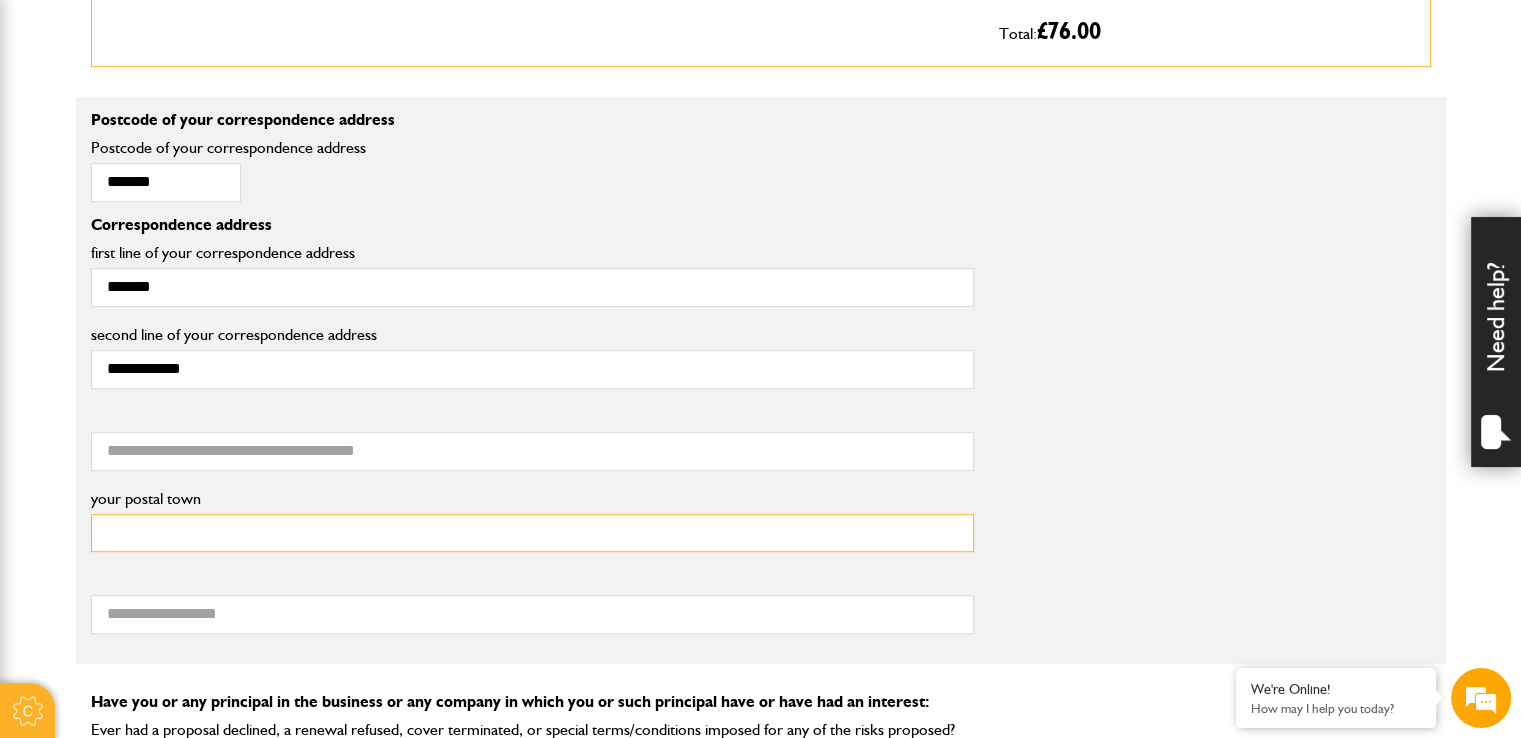 drag, startPoint x: 176, startPoint y: 533, endPoint x: 250, endPoint y: 534, distance: 74.00676 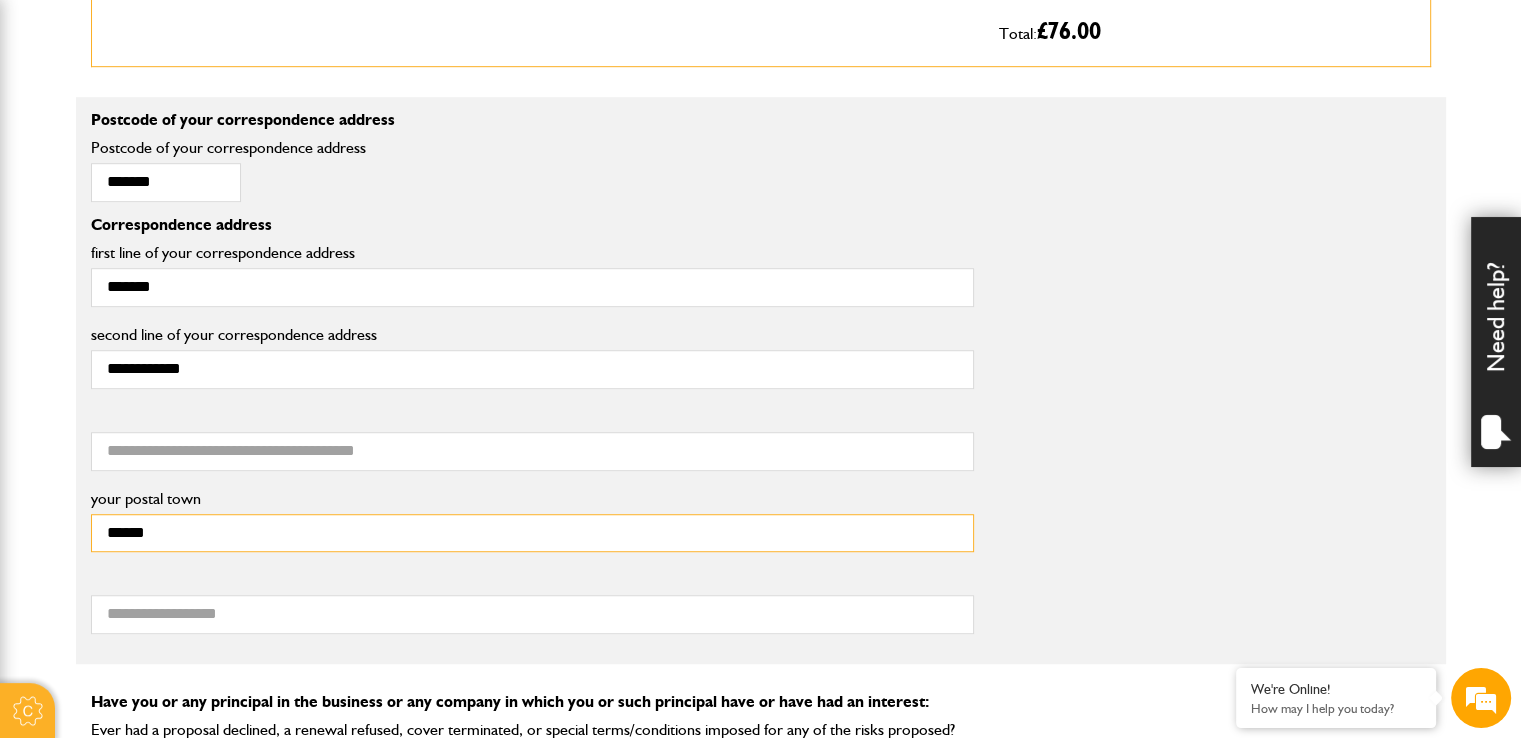 type on "******" 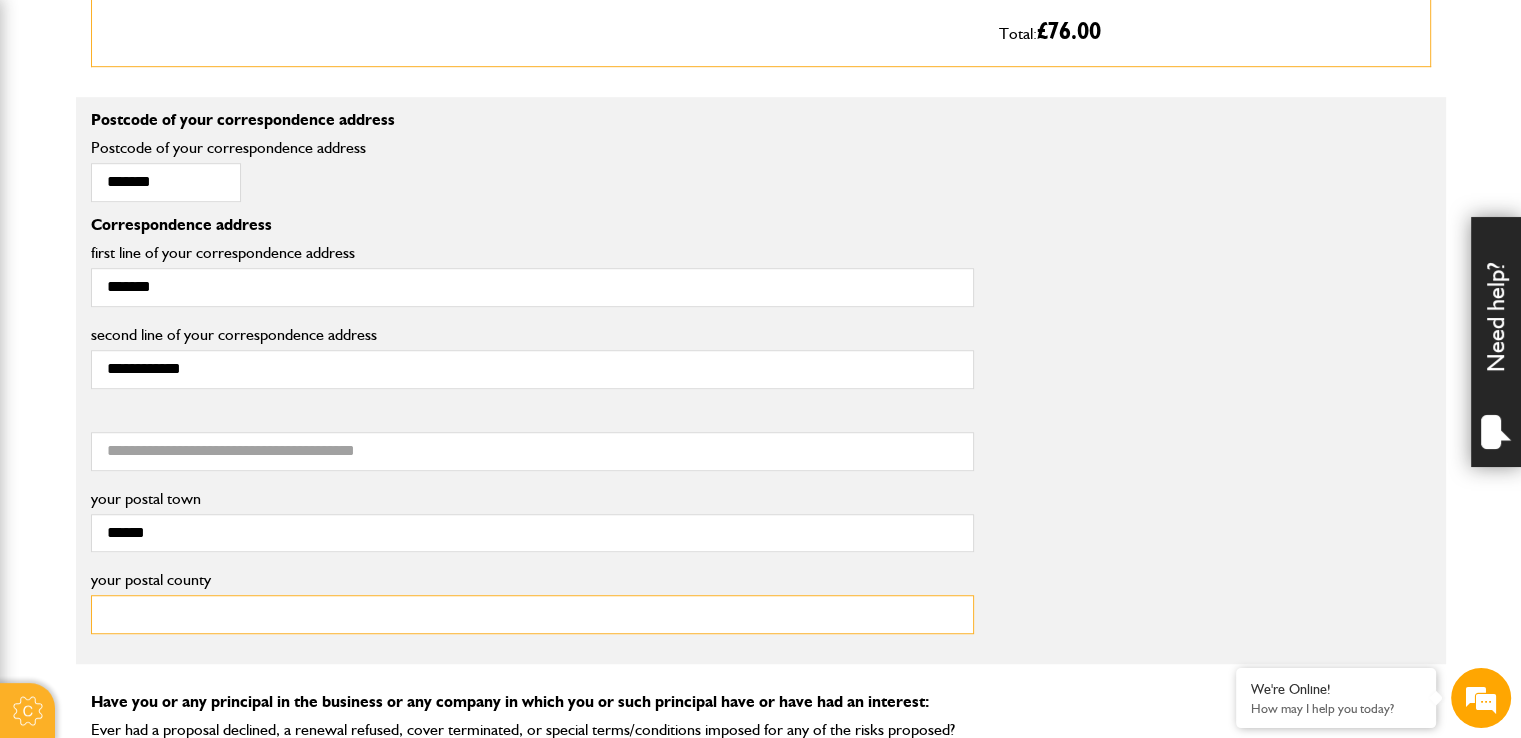click on "your postal county" at bounding box center (532, 614) 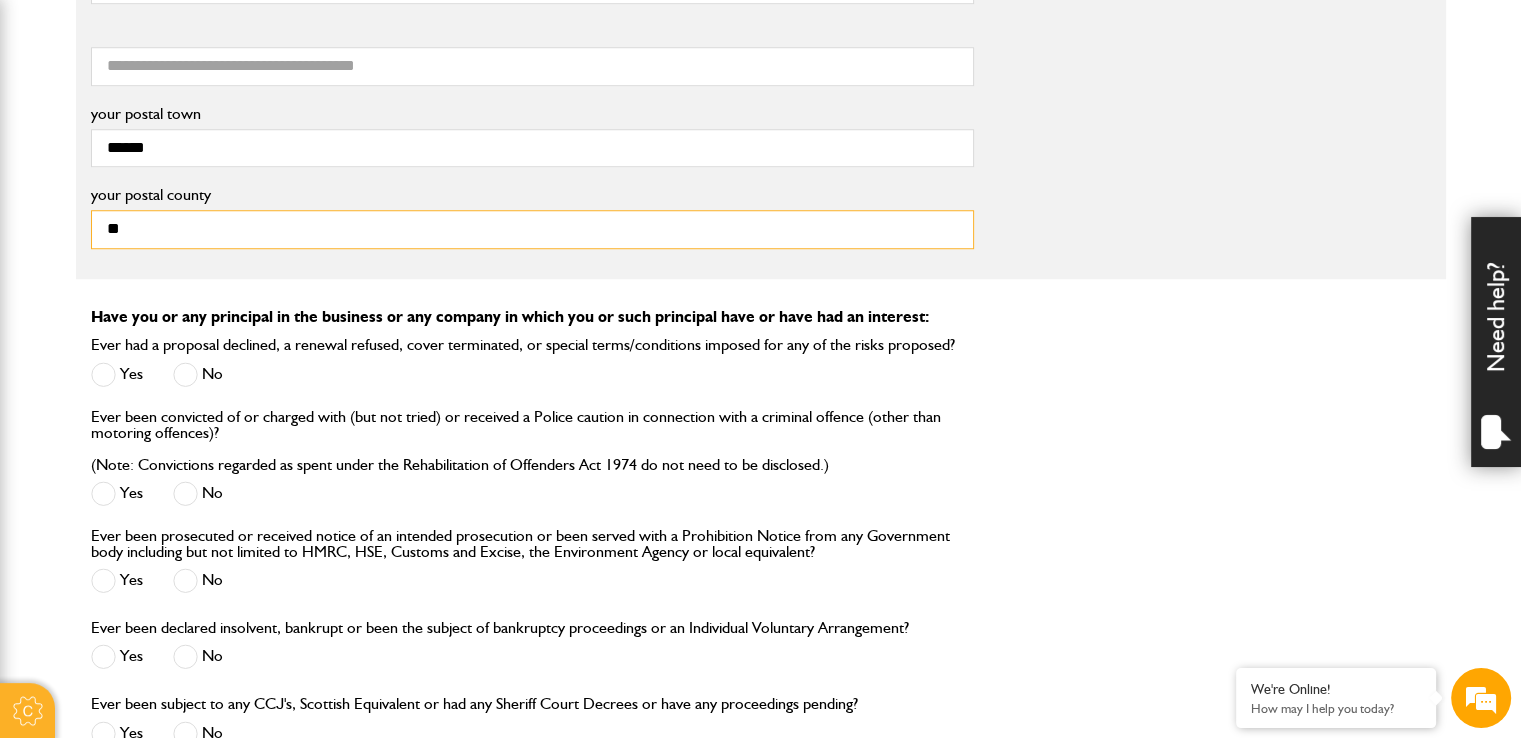 scroll, scrollTop: 1684, scrollLeft: 0, axis: vertical 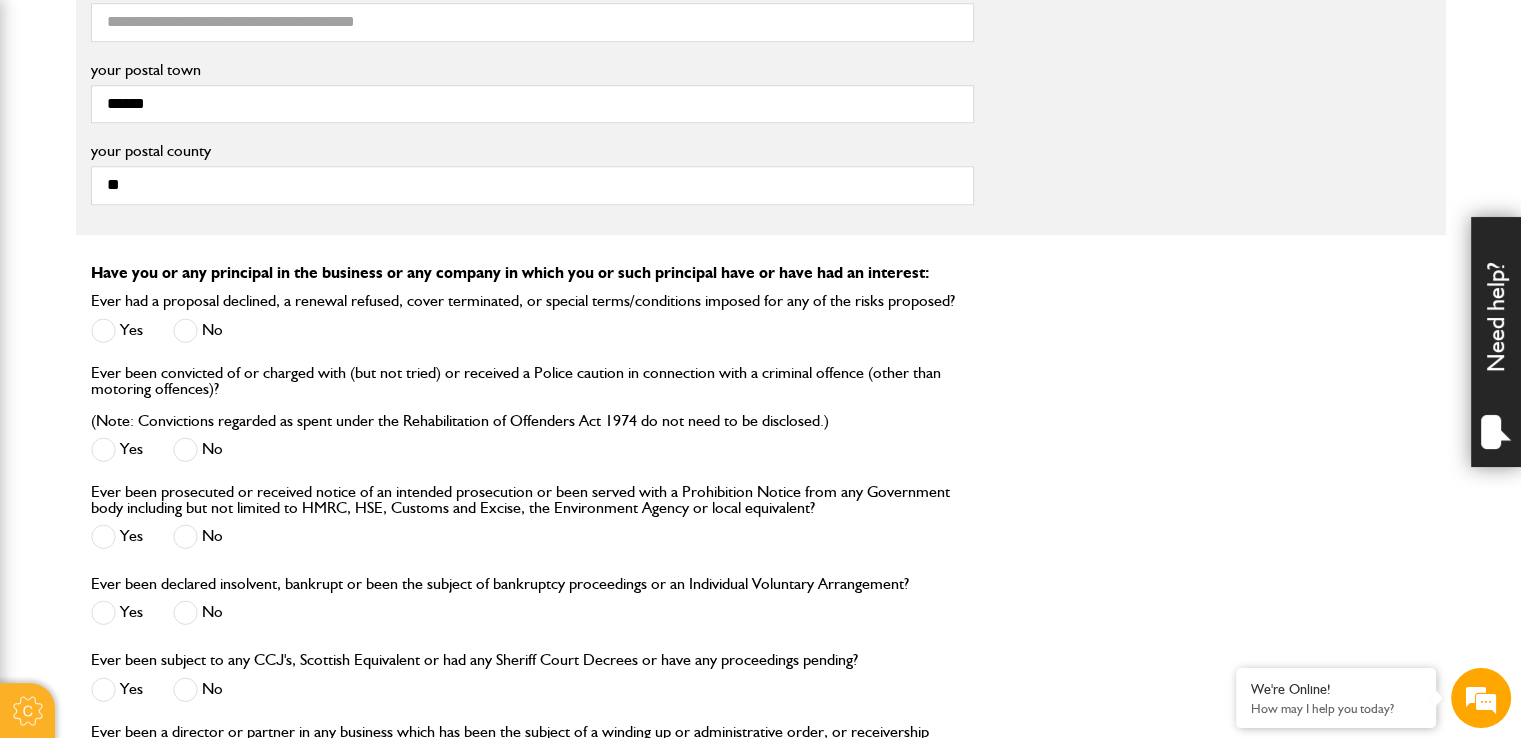 click at bounding box center [185, 330] 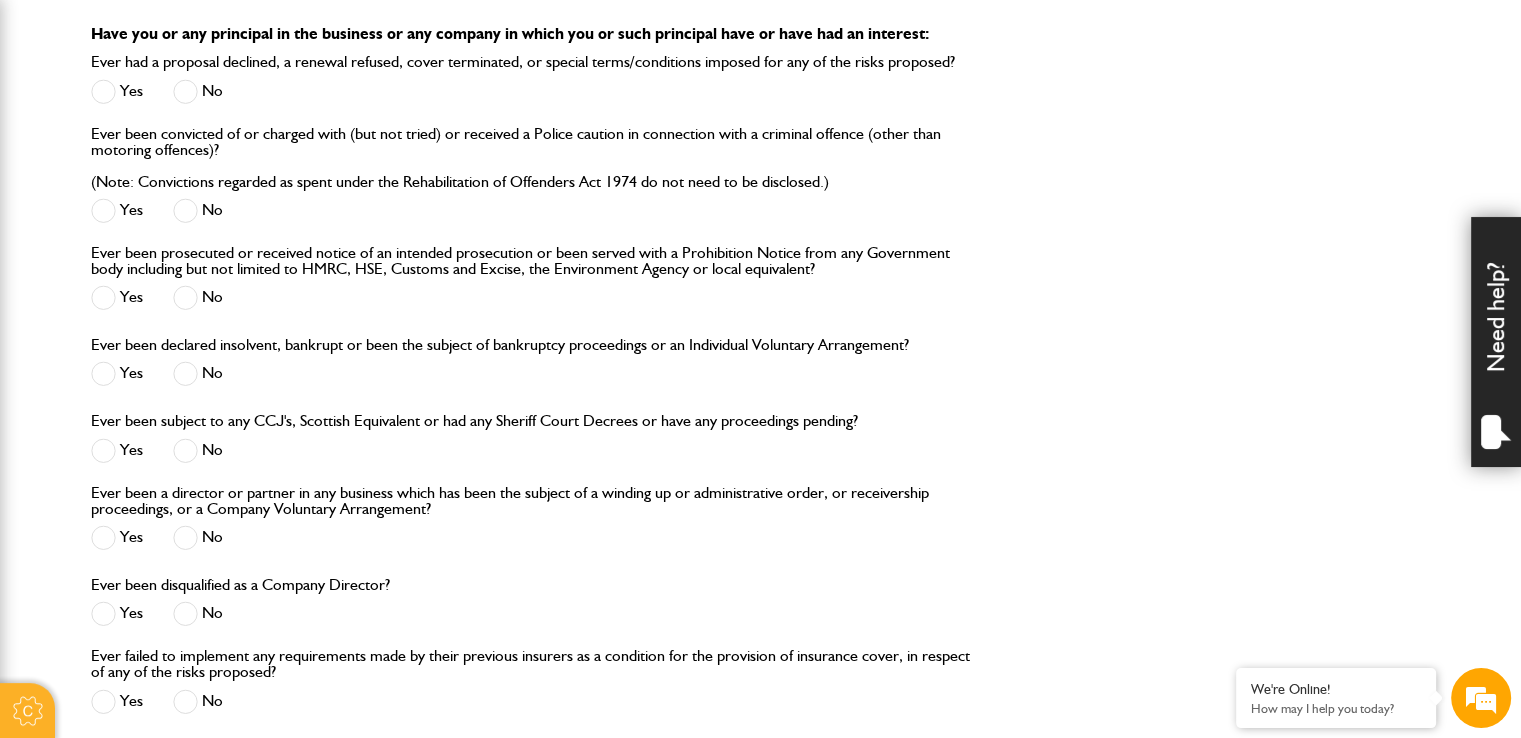 click at bounding box center (185, 450) 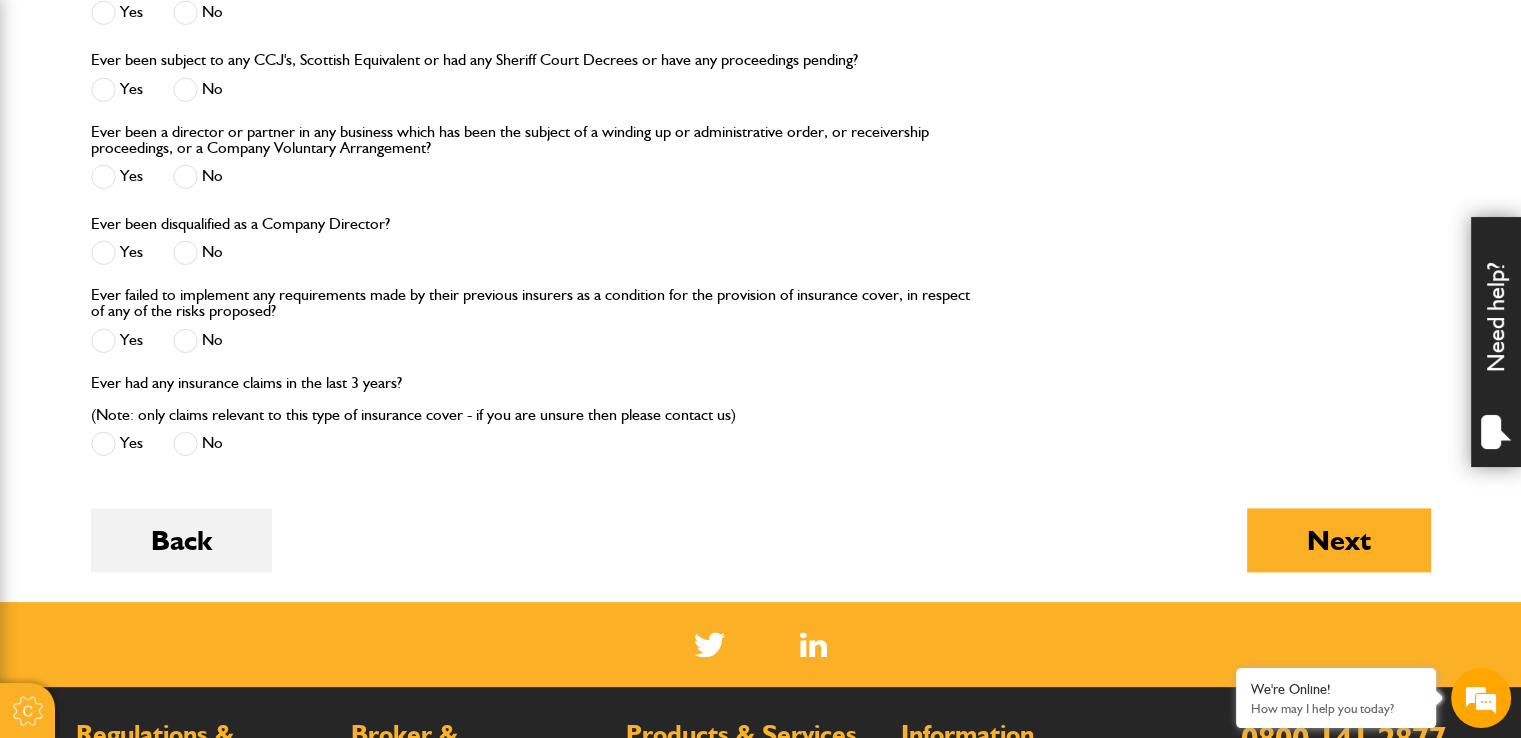 scroll, scrollTop: 2286, scrollLeft: 0, axis: vertical 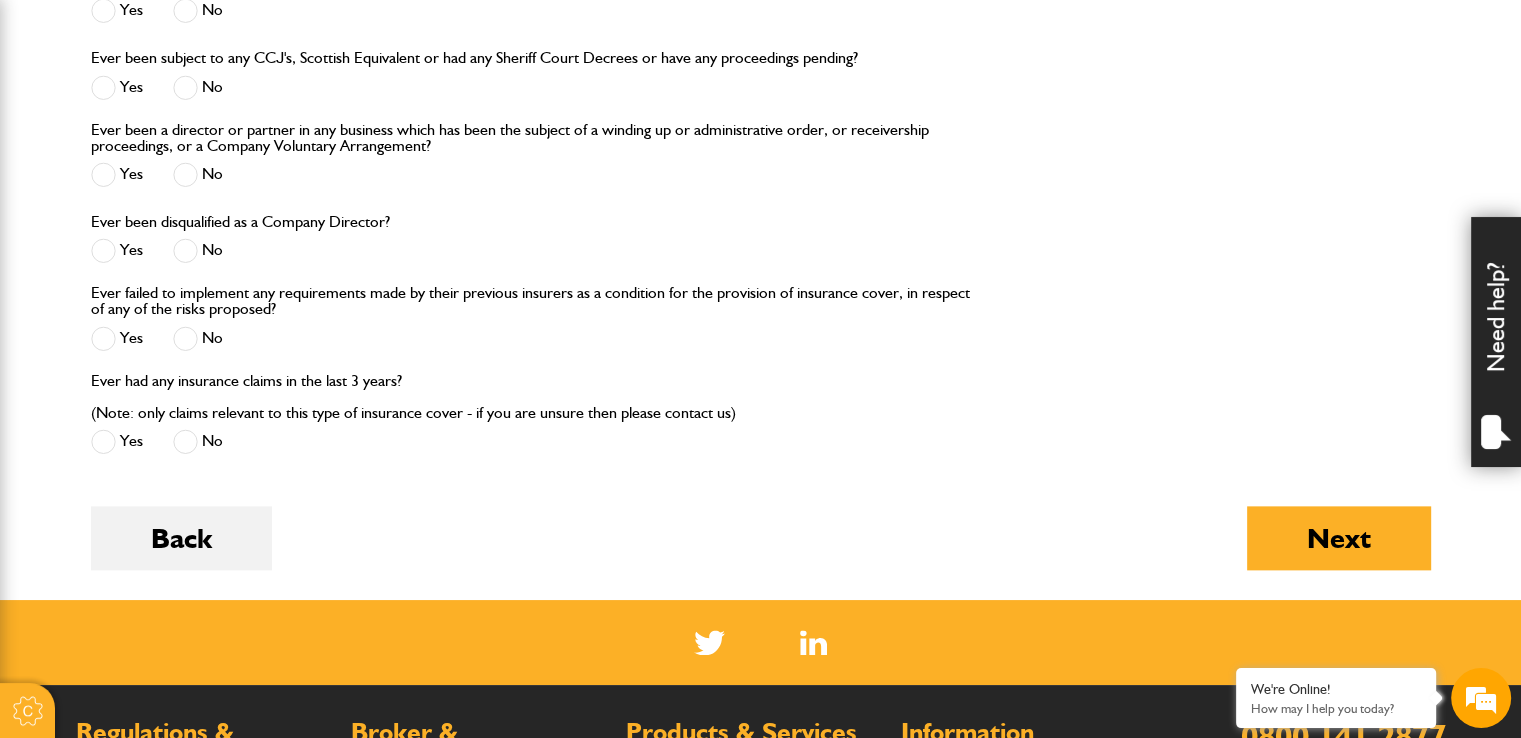 click at bounding box center [185, 441] 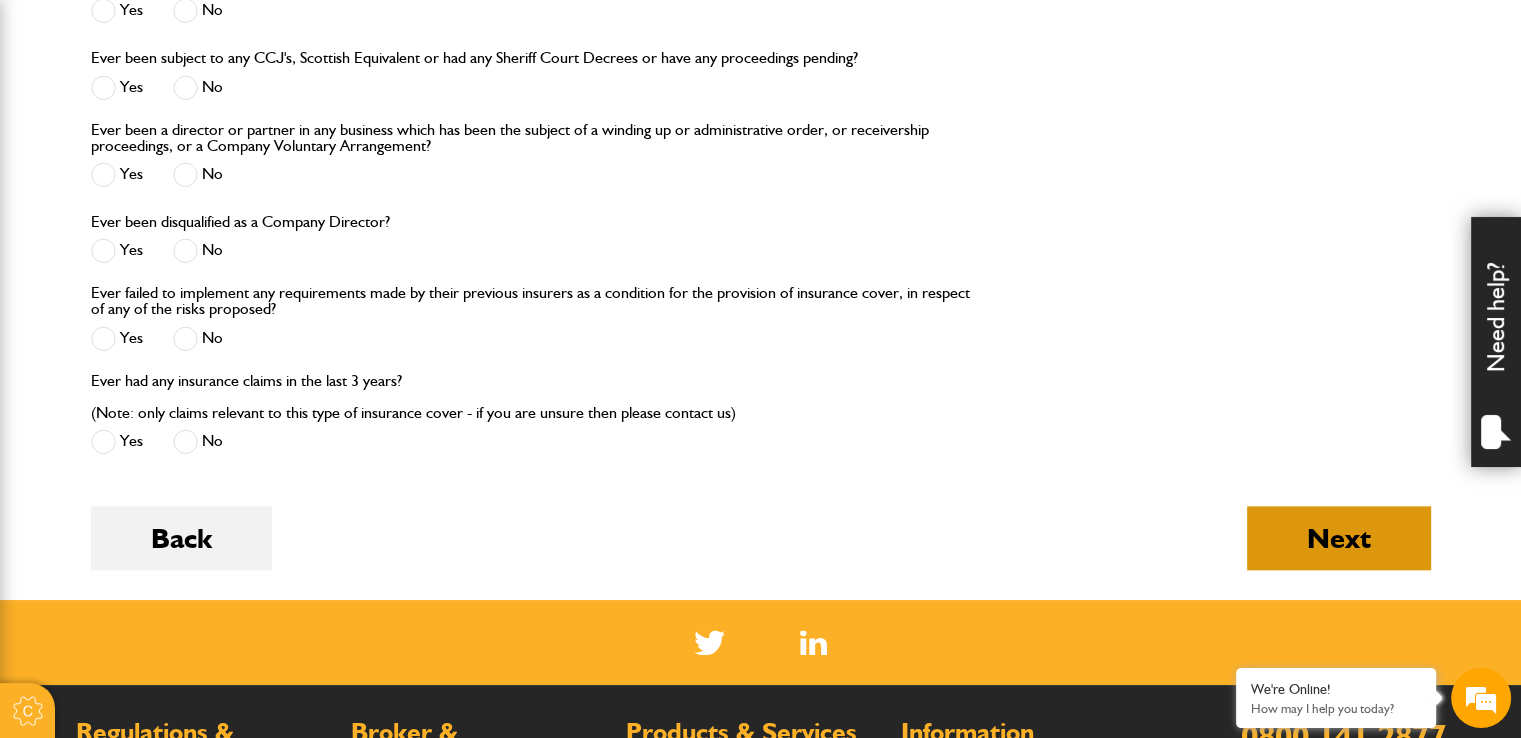click on "Next" at bounding box center [1339, 538] 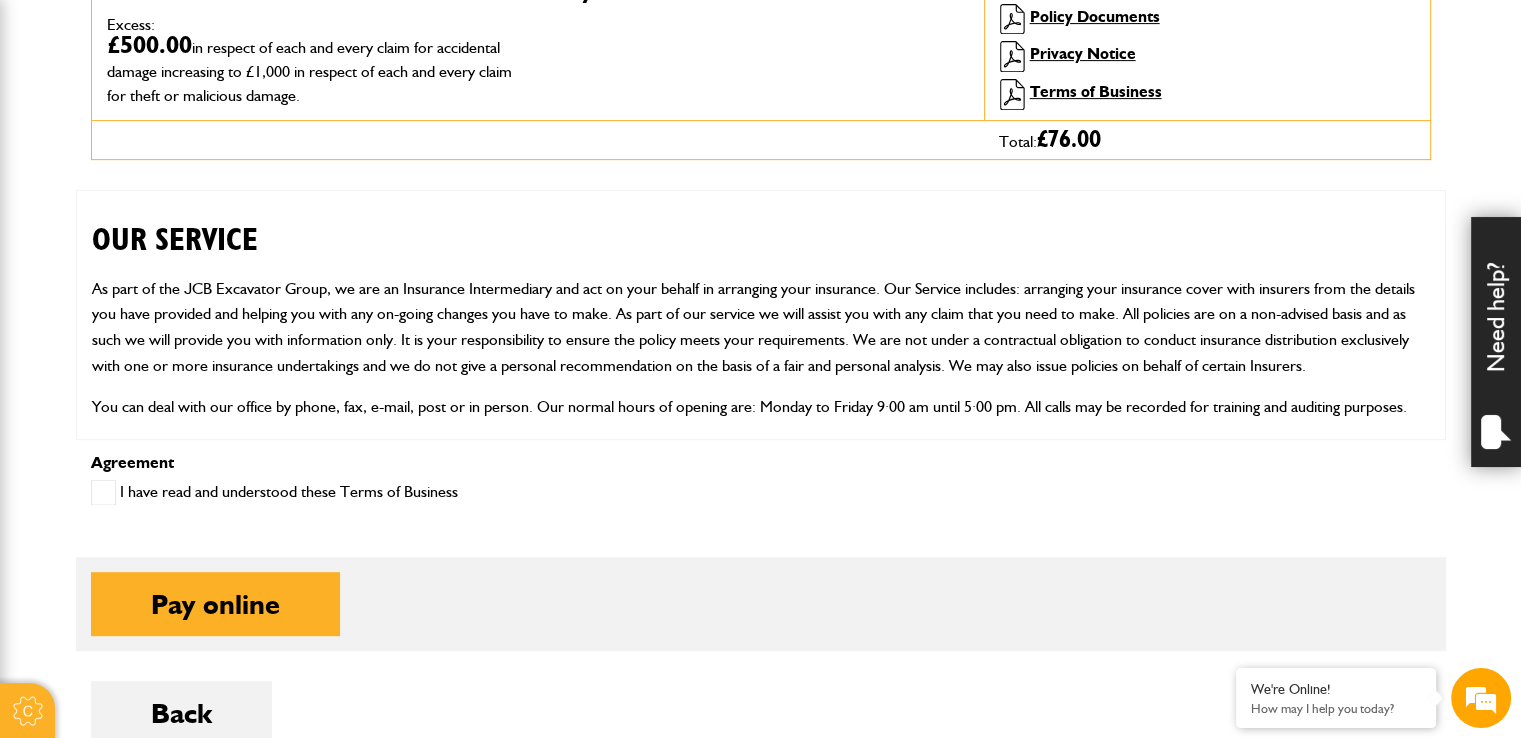 scroll, scrollTop: 784, scrollLeft: 0, axis: vertical 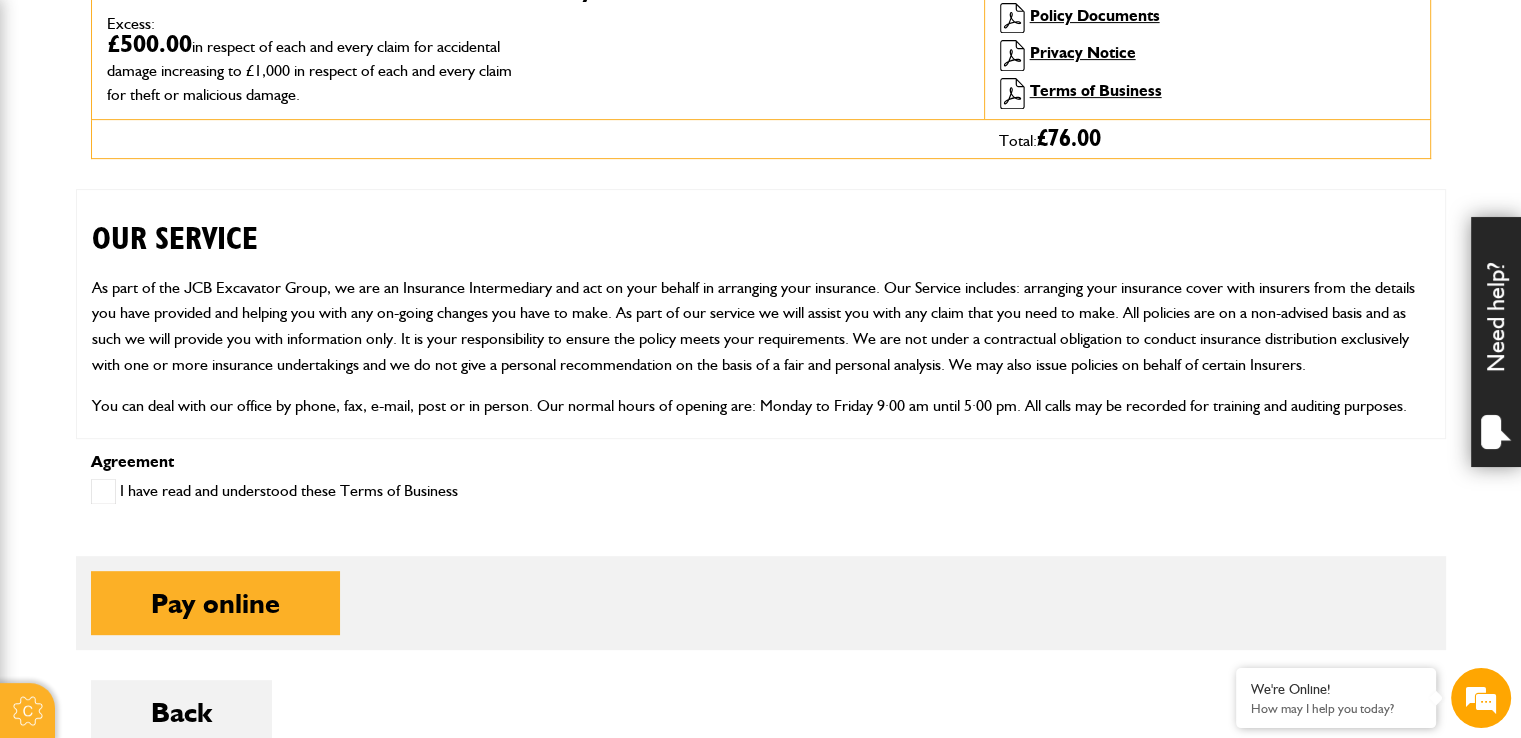 click at bounding box center [103, 491] 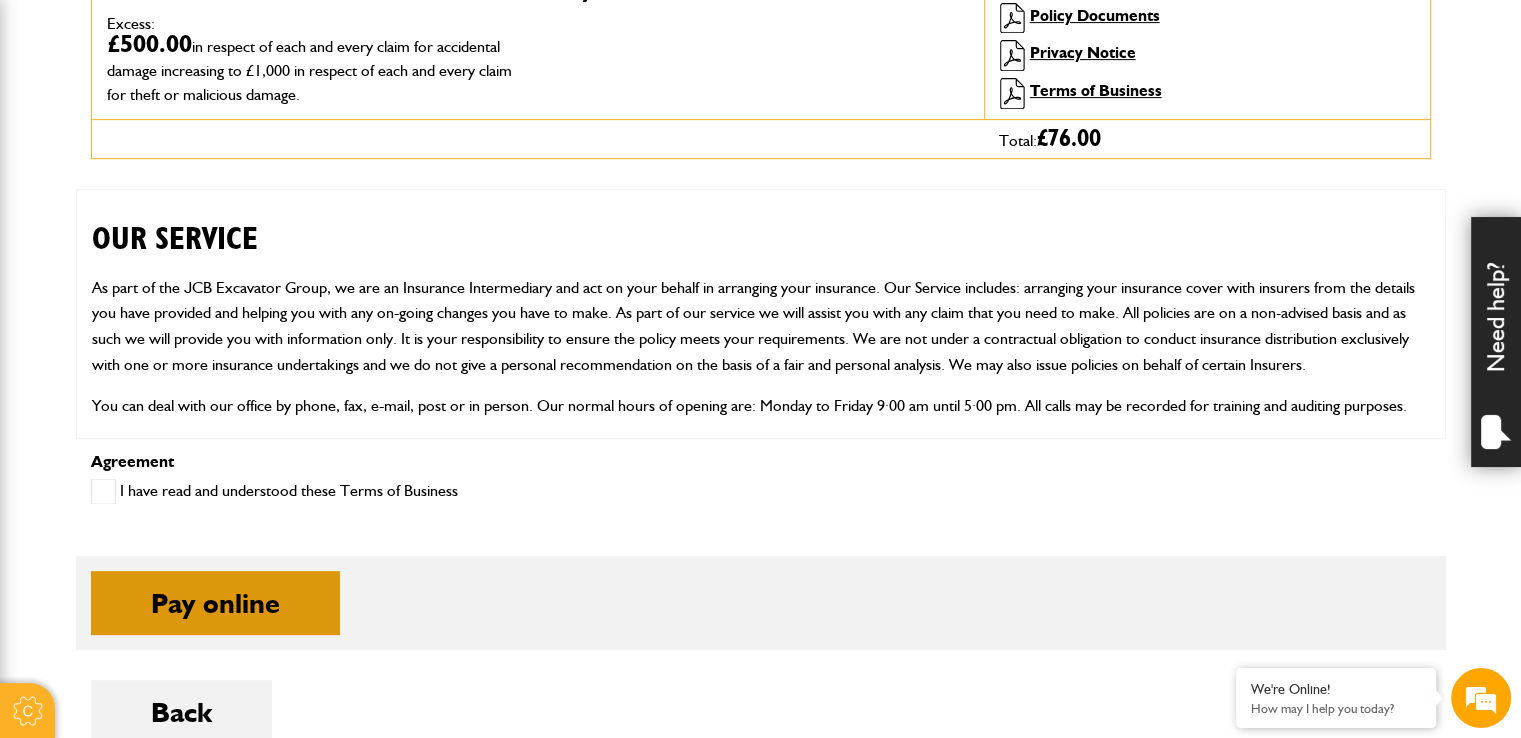 click on "Pay online" at bounding box center [215, 603] 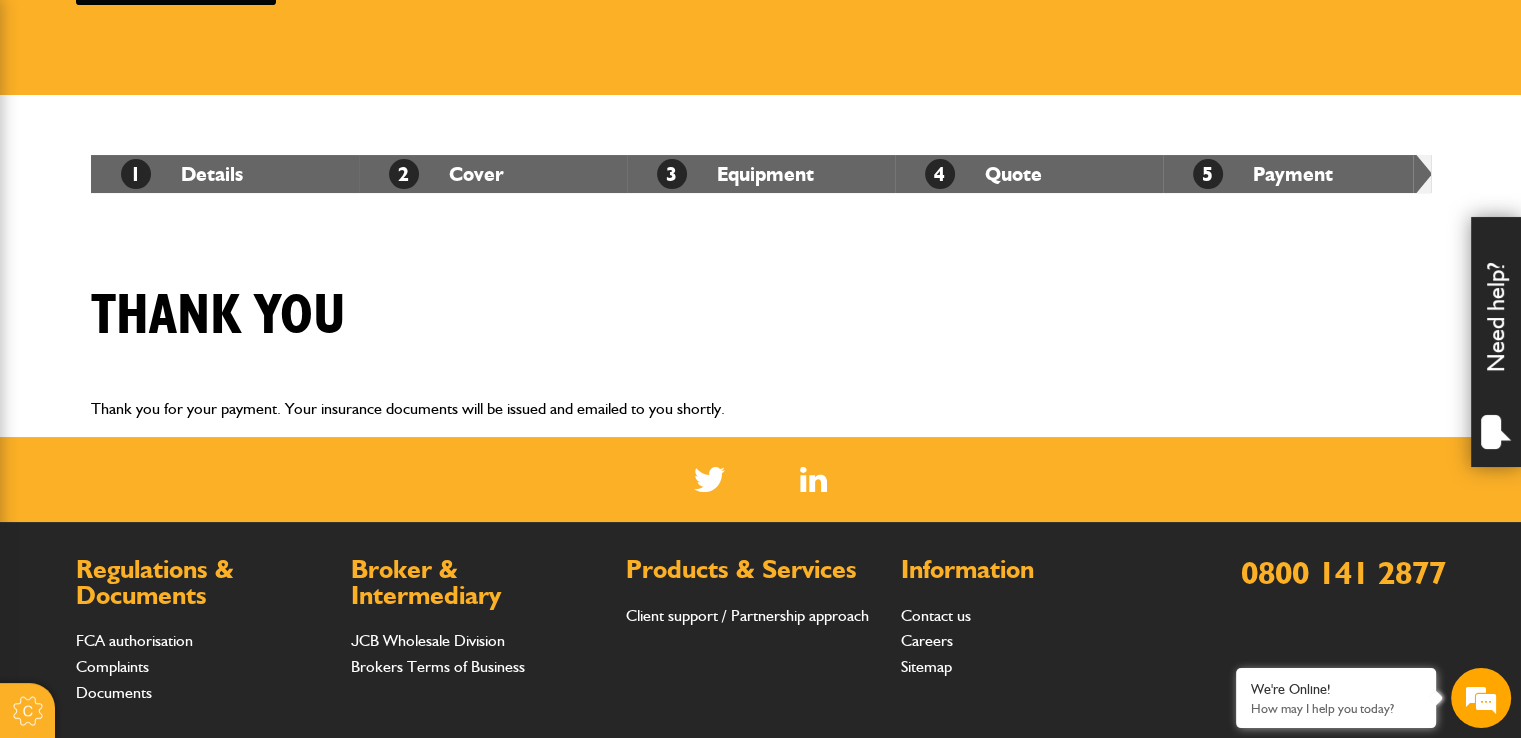 scroll, scrollTop: 247, scrollLeft: 0, axis: vertical 